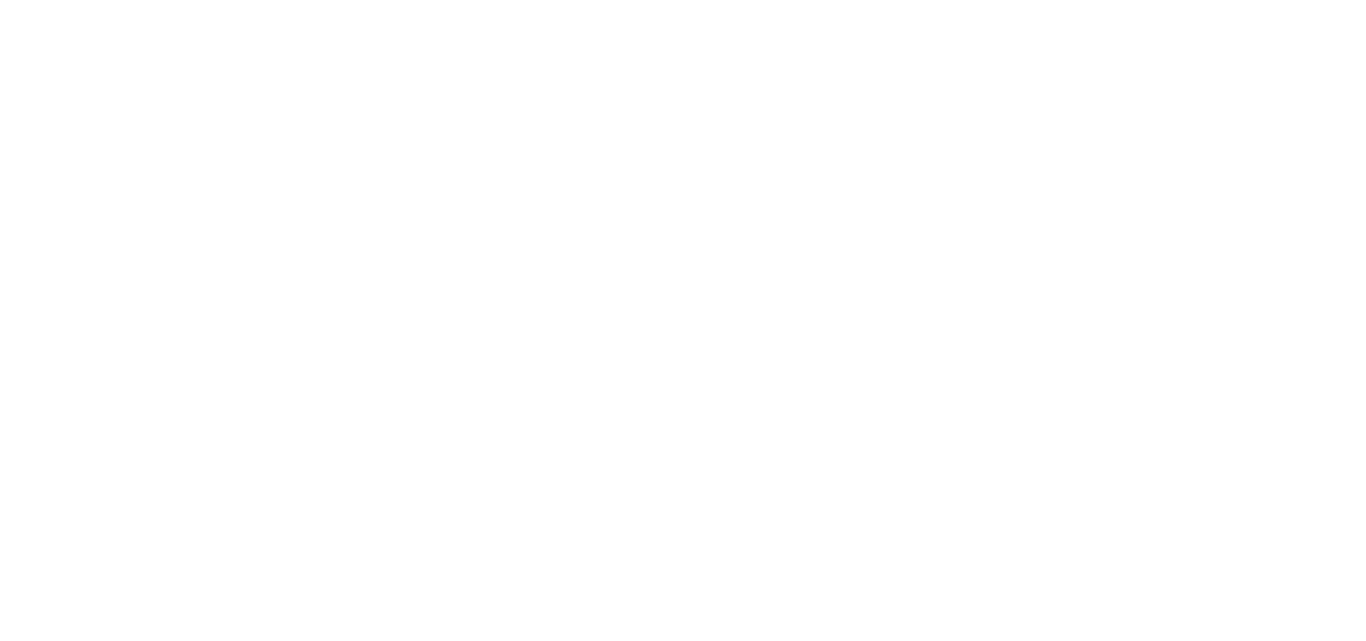 scroll, scrollTop: 0, scrollLeft: 0, axis: both 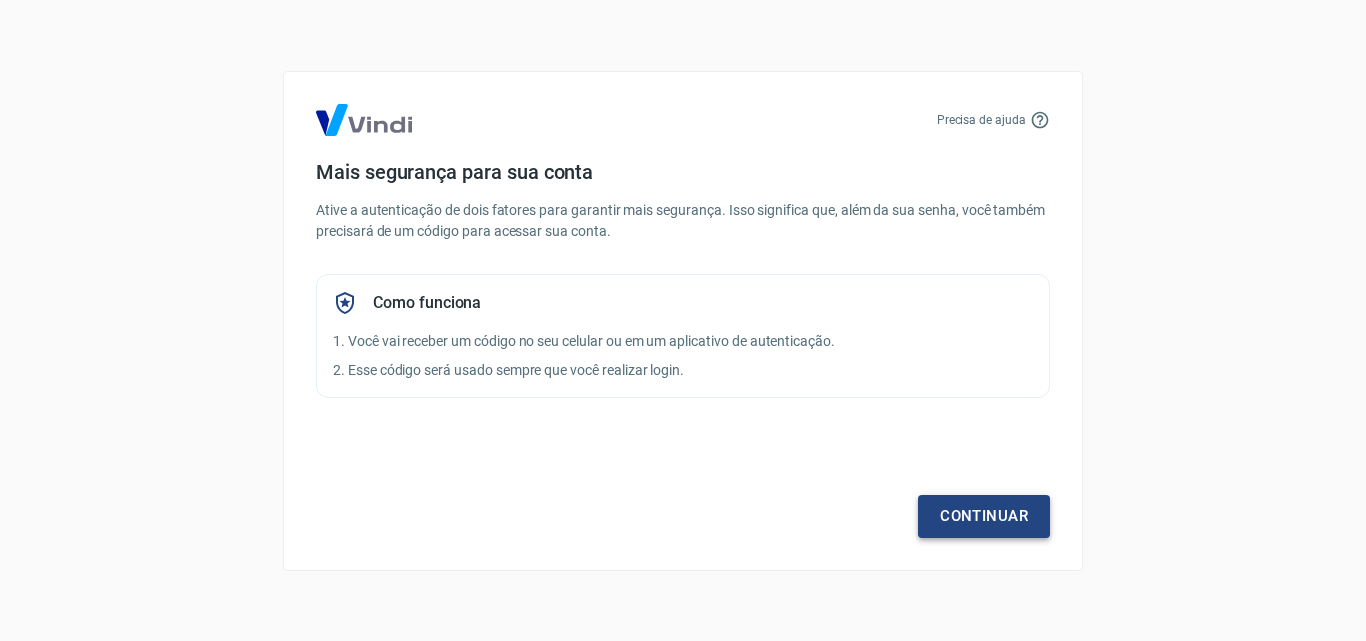click on "Continuar" at bounding box center [984, 516] 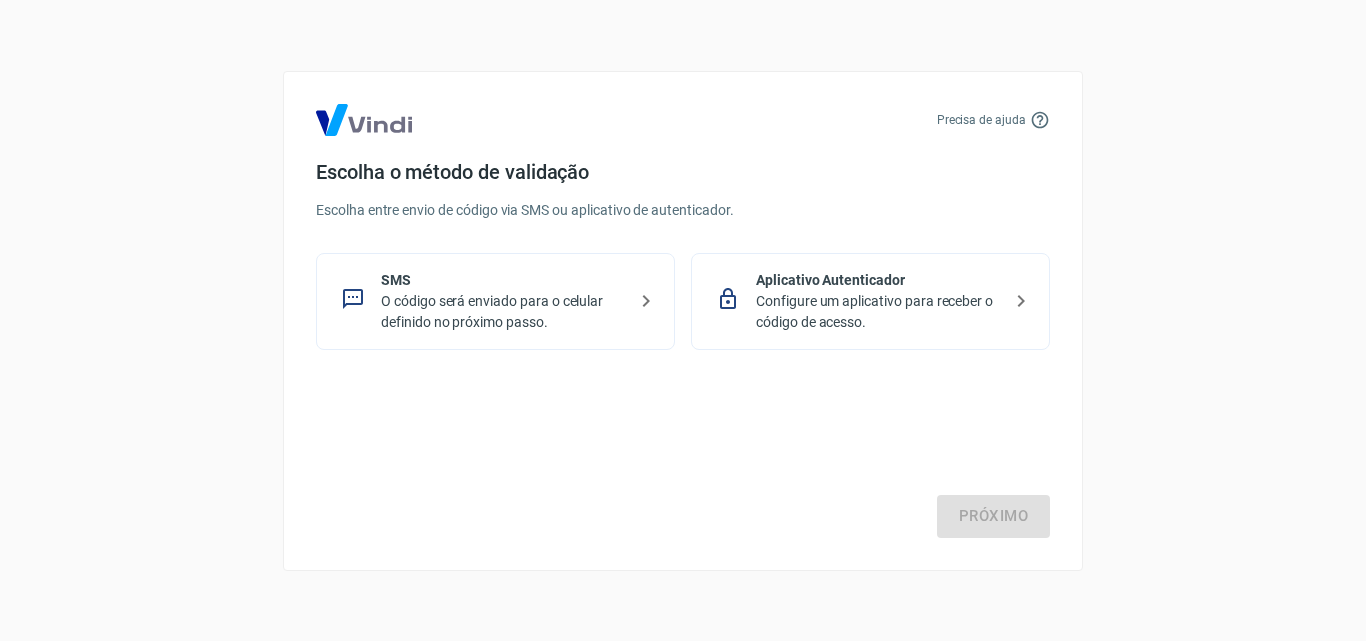 click on "Configure um aplicativo para receber o código de acesso." at bounding box center (878, 312) 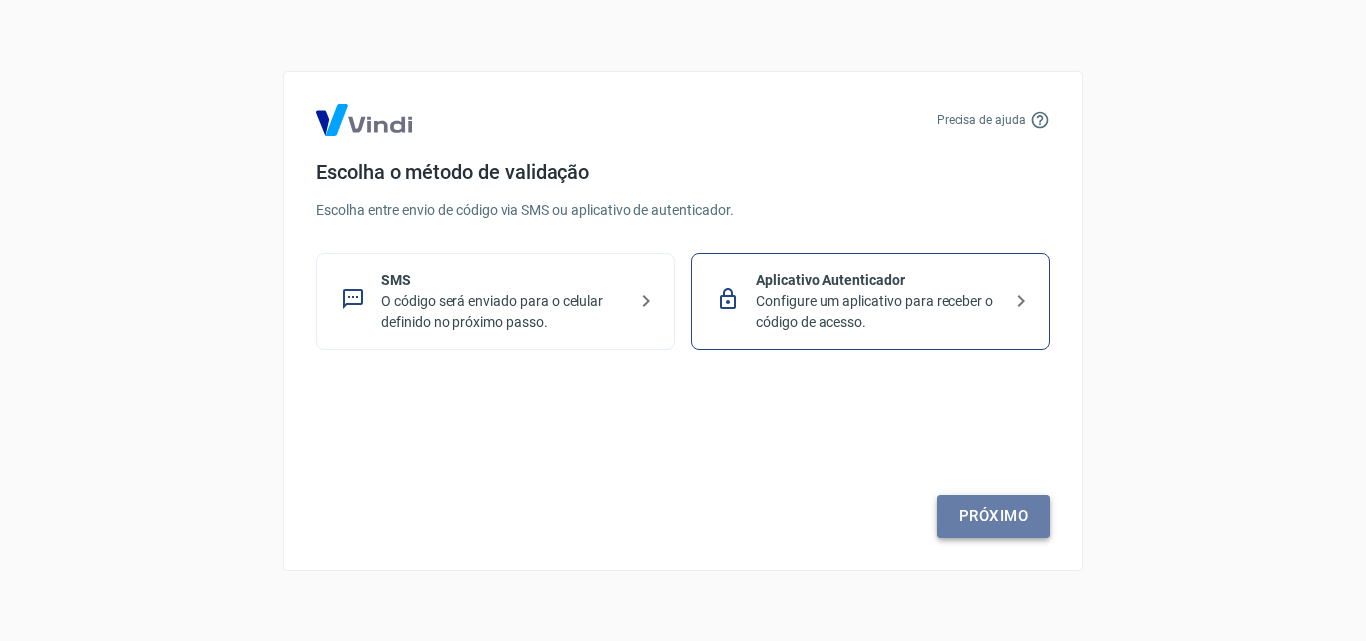 click on "Próximo" at bounding box center (993, 516) 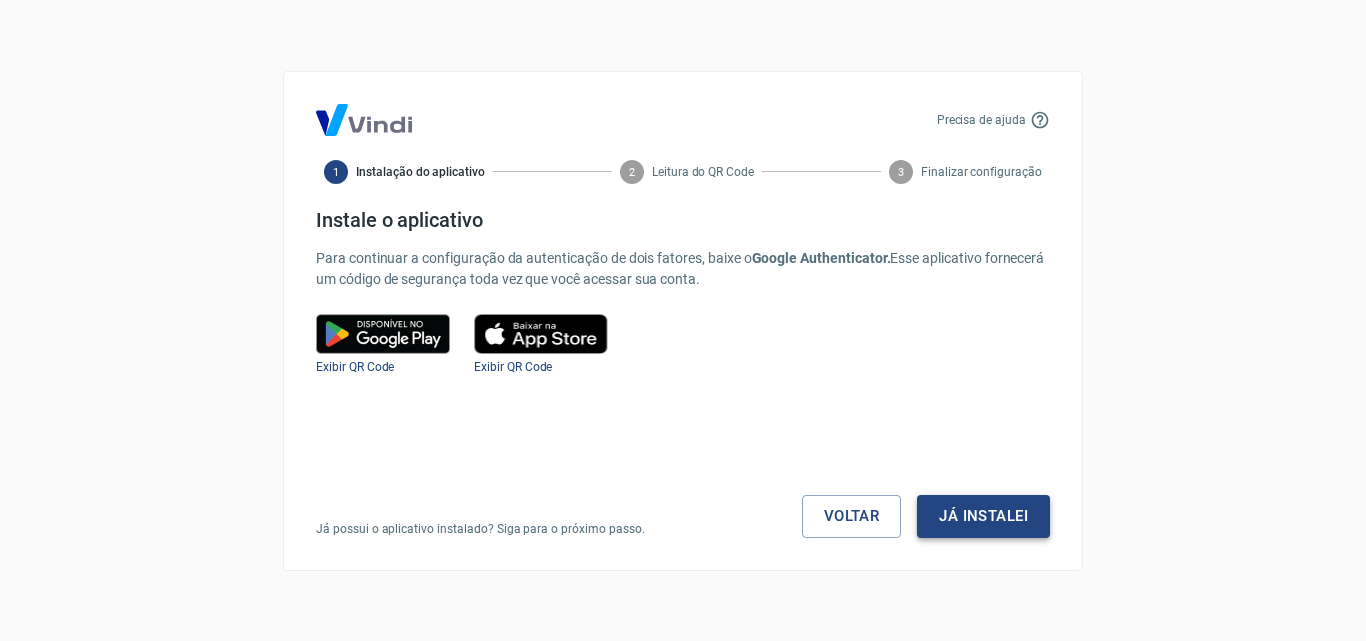 click on "Já instalei" at bounding box center [983, 516] 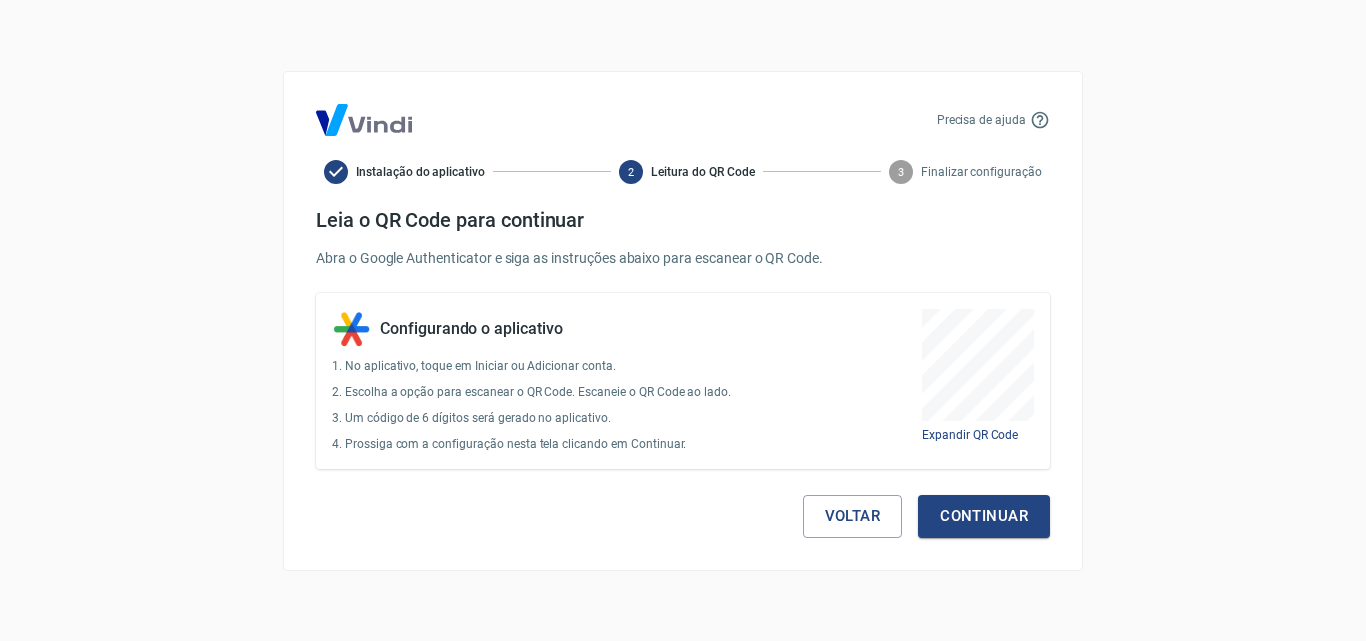 click on "Voltar Continuar" at bounding box center [683, 503] 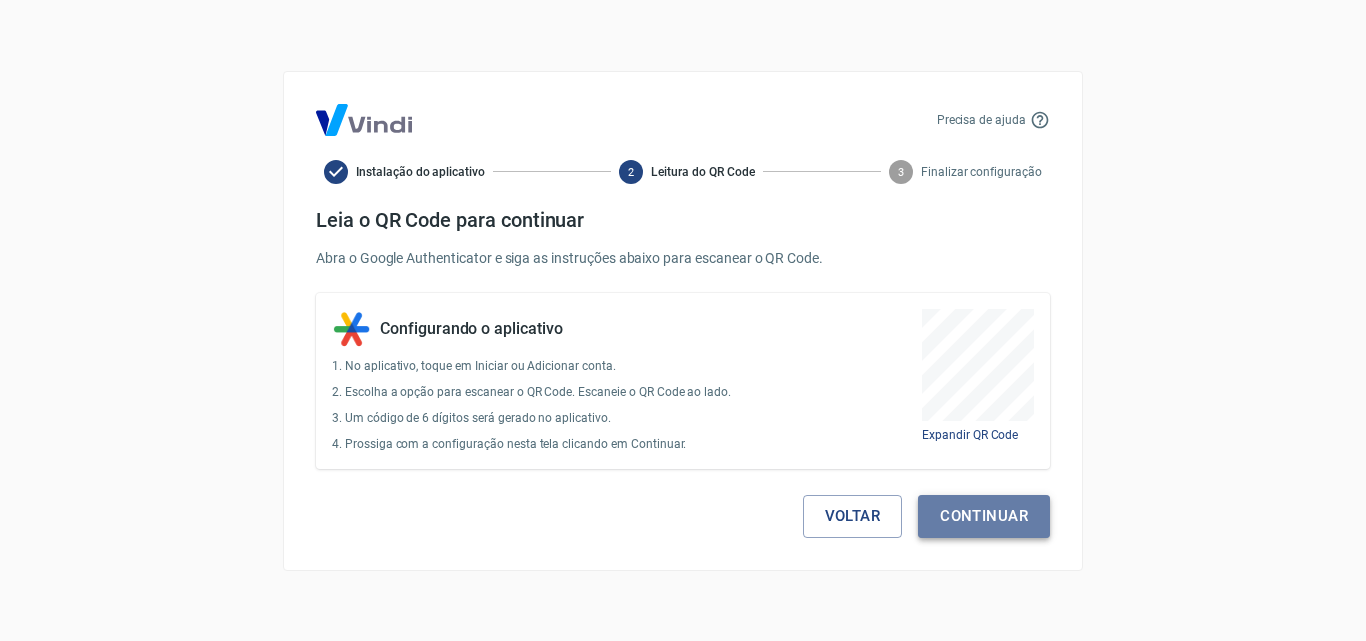 click on "Continuar" at bounding box center (984, 516) 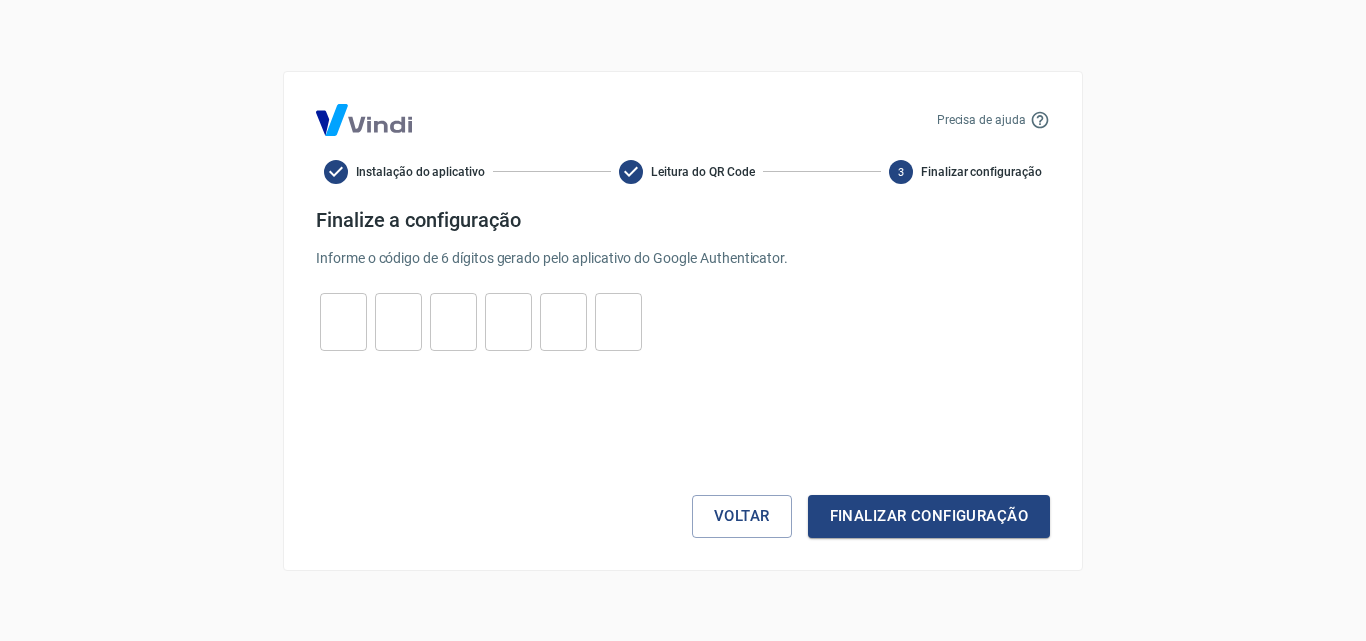 click at bounding box center [343, 321] 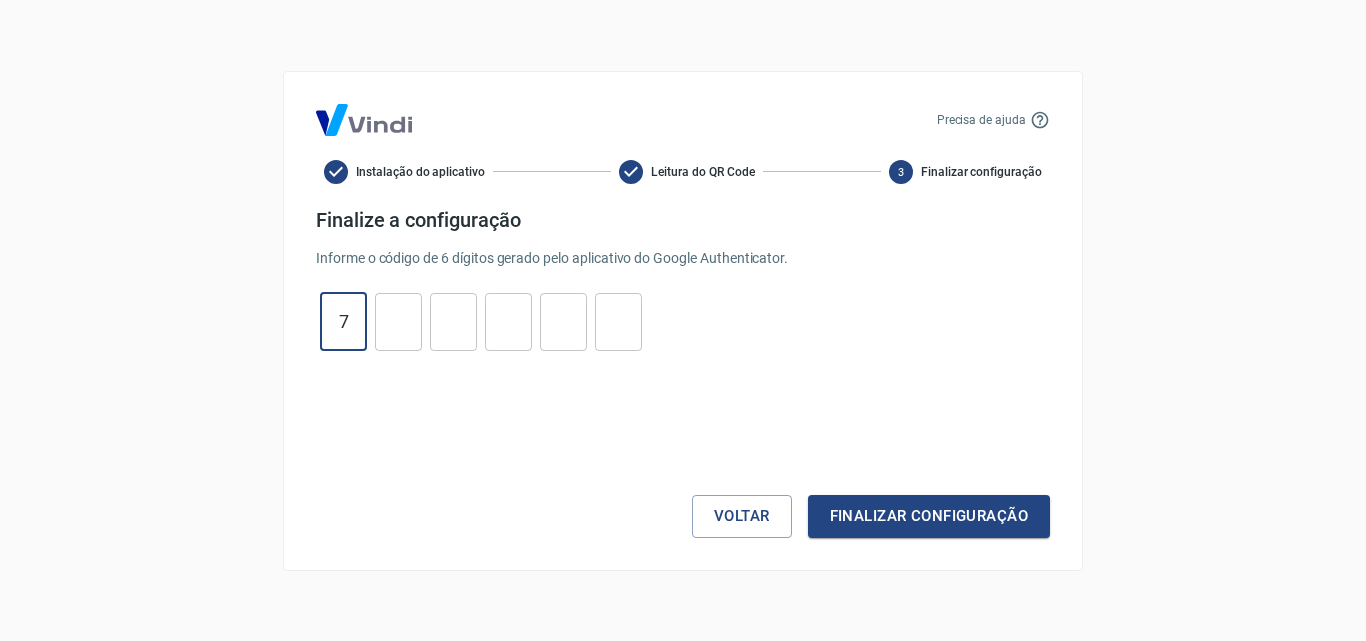type on "7" 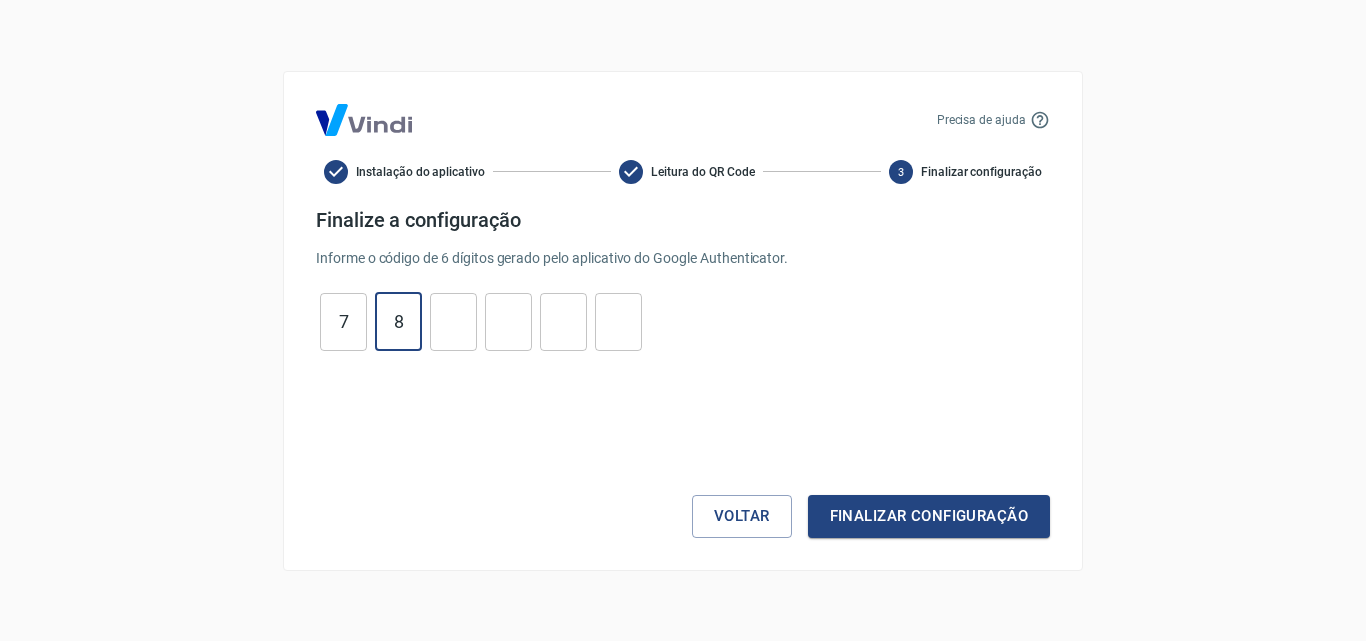 type on "8" 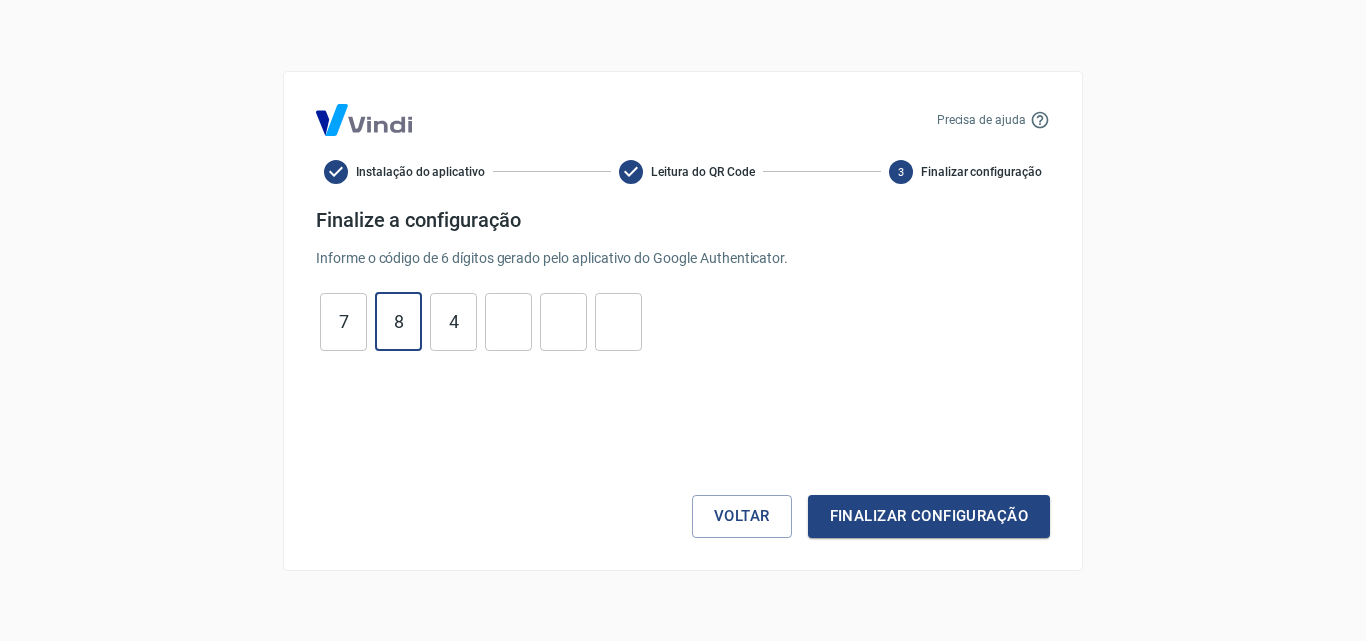 type on "4" 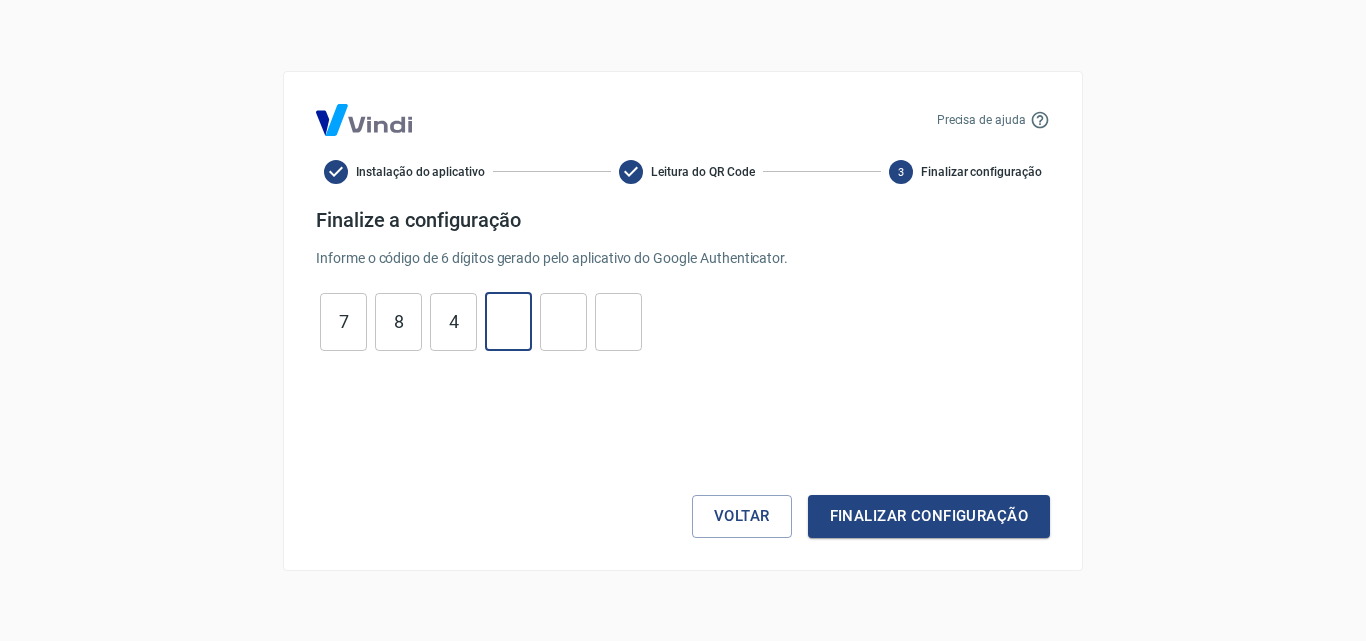 type on "8" 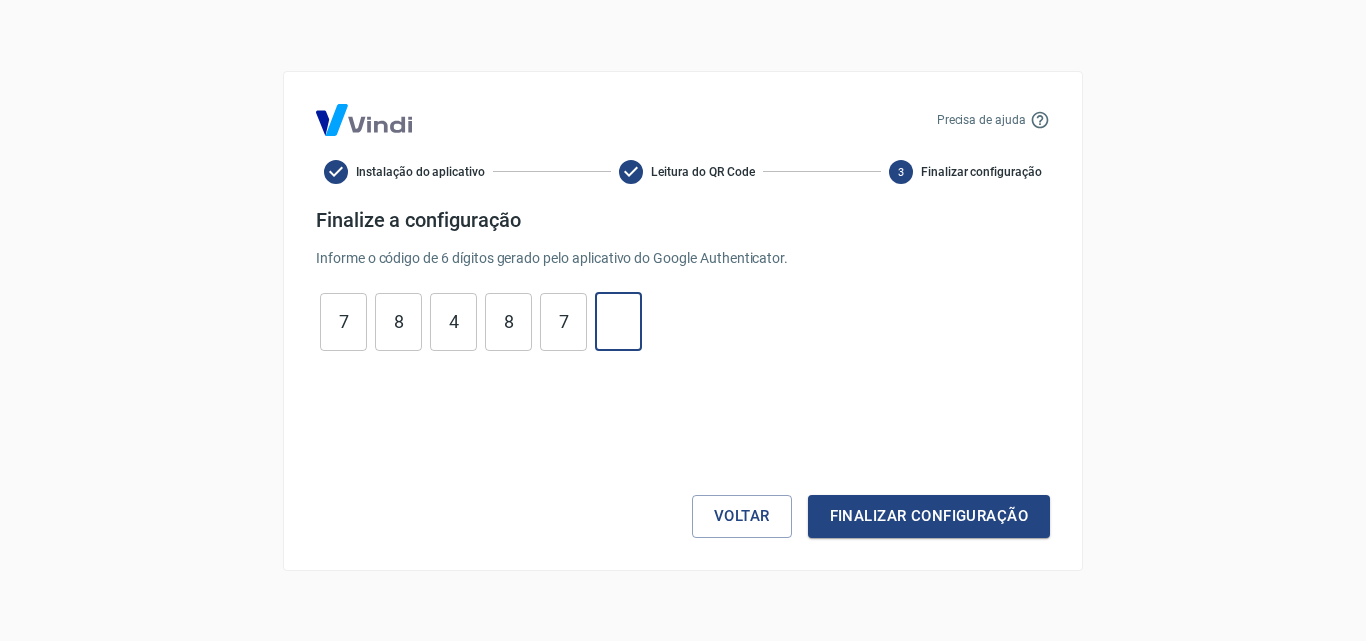 click on "7" at bounding box center (563, 321) 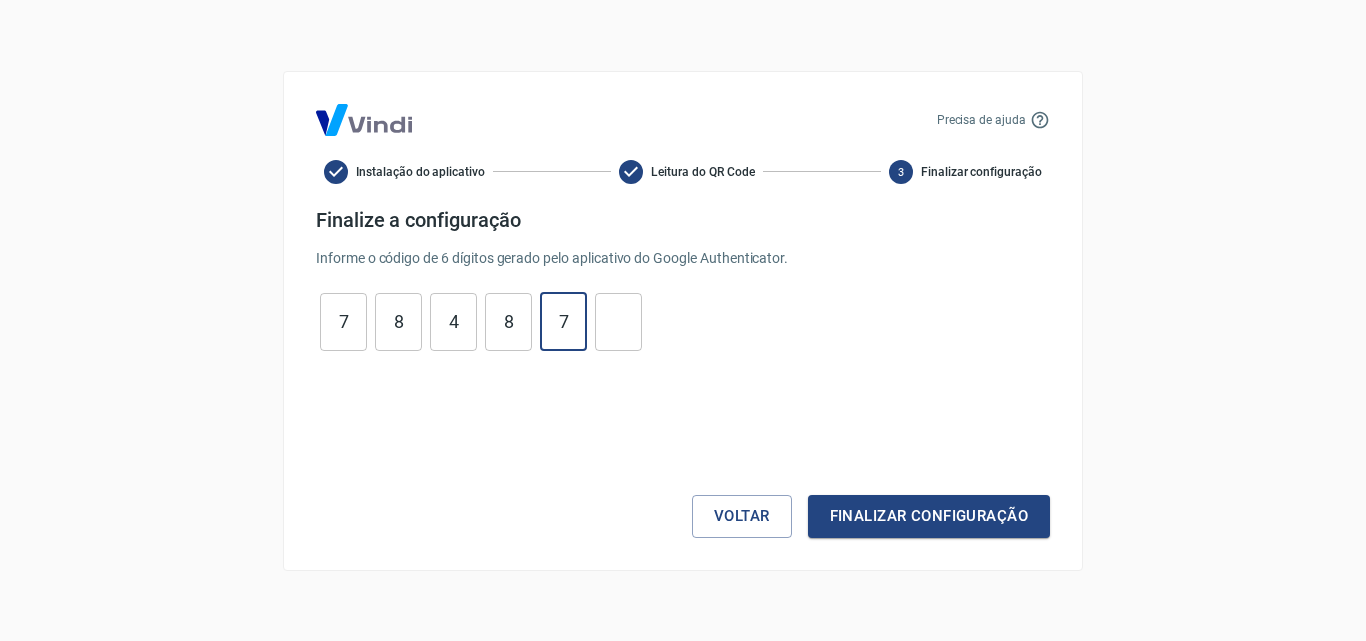 type on "7" 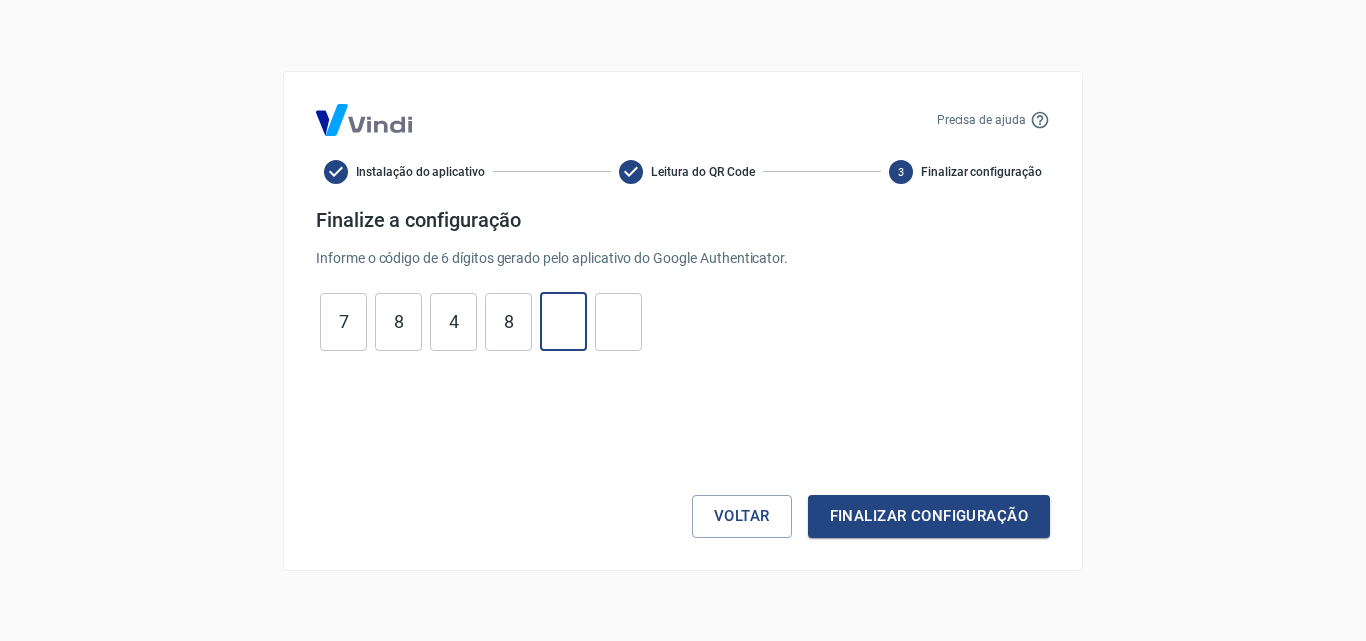 type 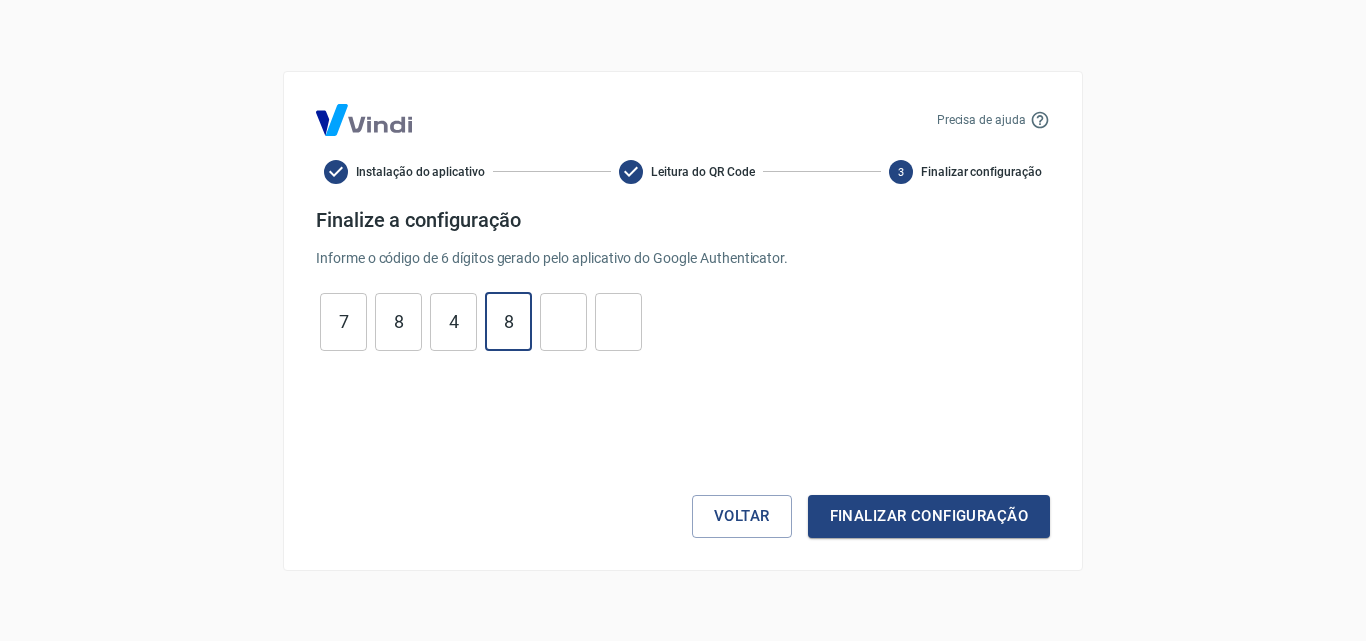 type on "4" 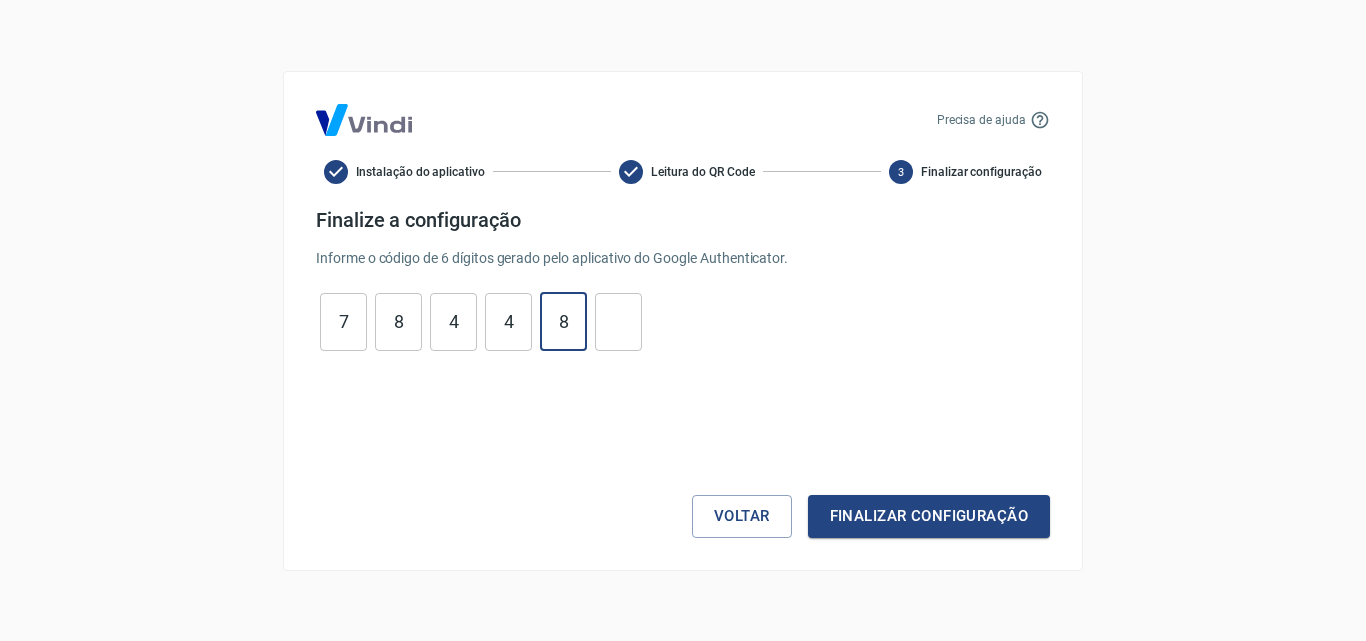 type on "8" 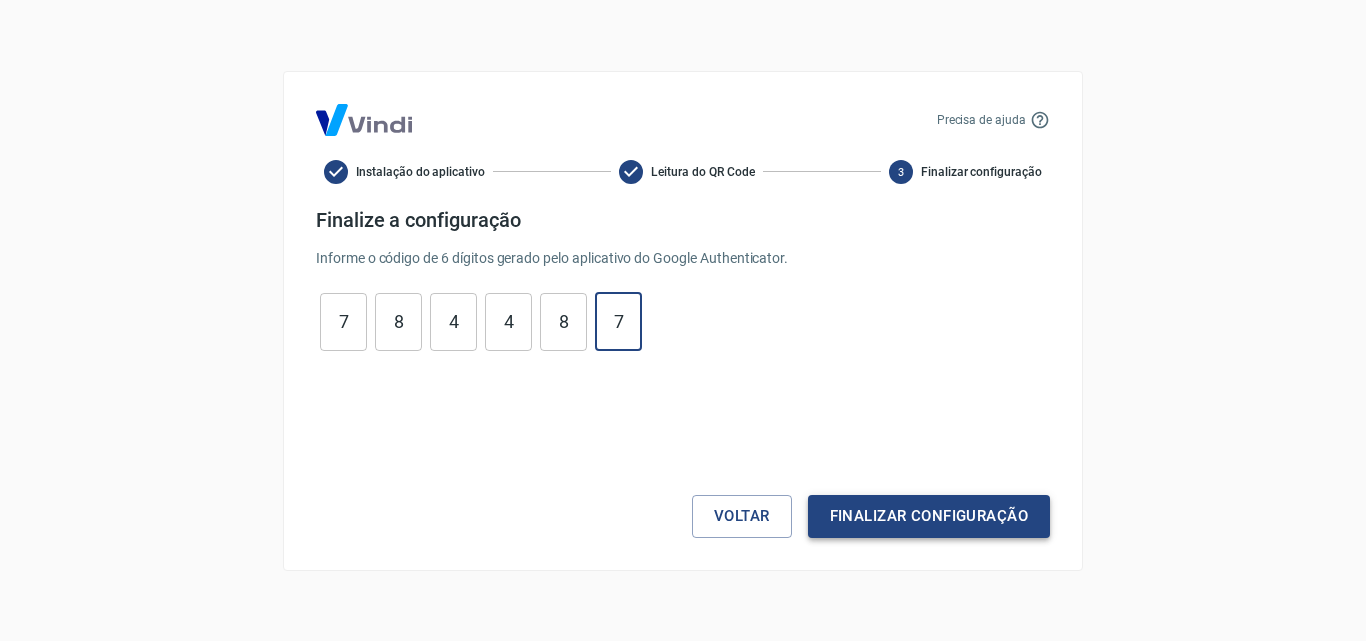 type on "7" 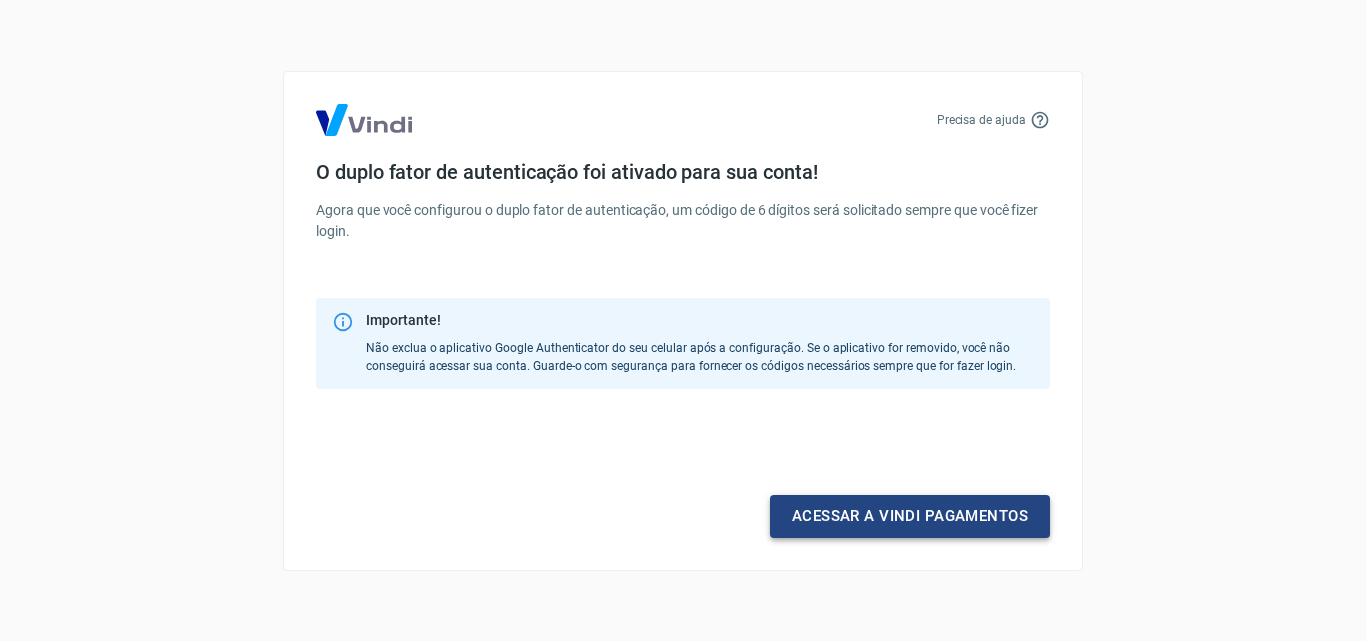 click on "Acessar a Vindi pagamentos" at bounding box center [910, 516] 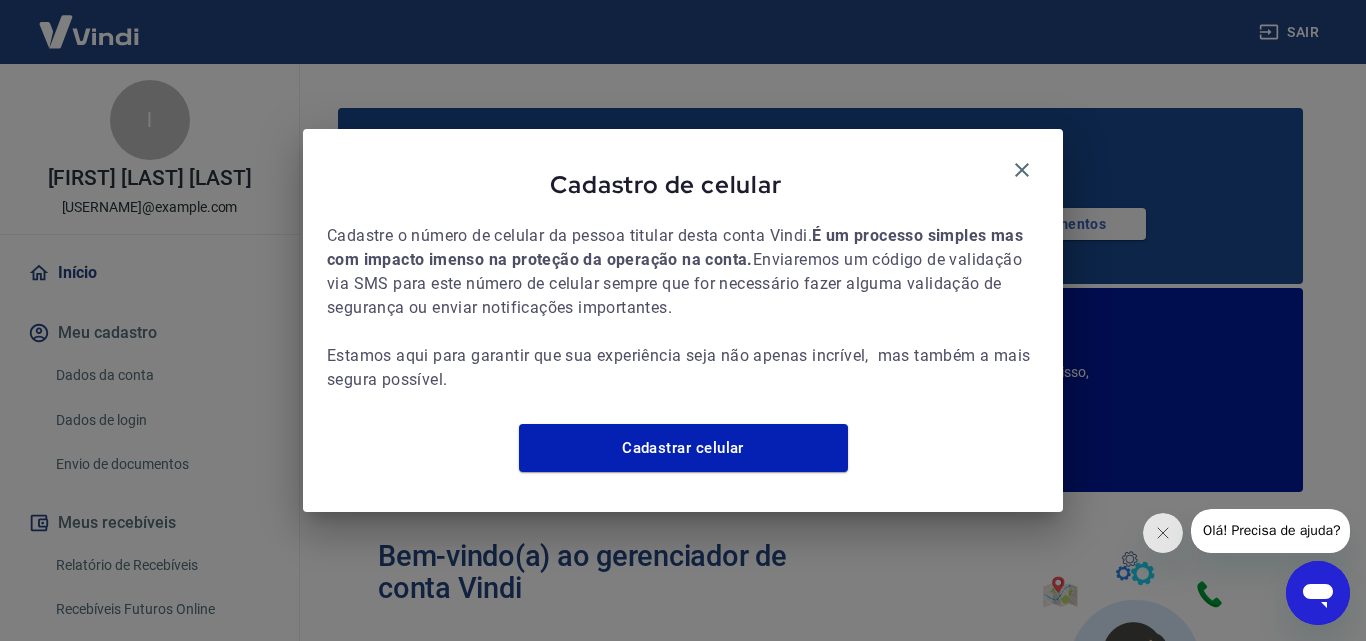 scroll, scrollTop: 0, scrollLeft: 0, axis: both 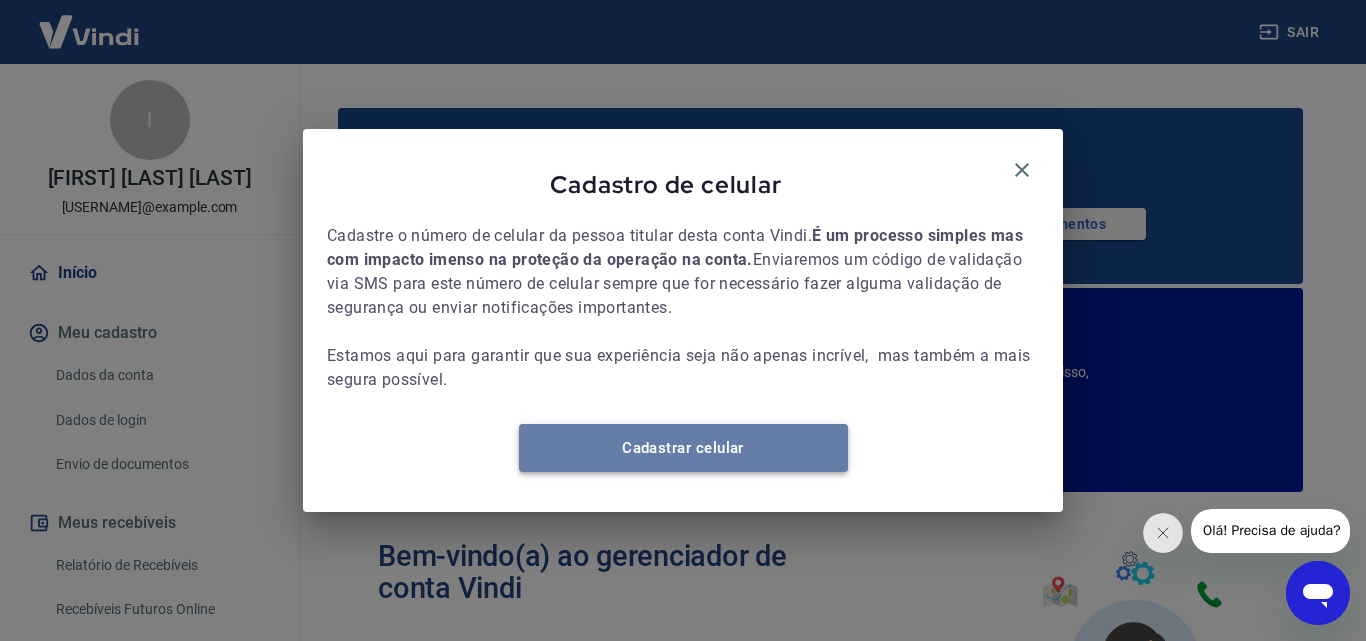 click on "Cadastrar celular" at bounding box center [683, 448] 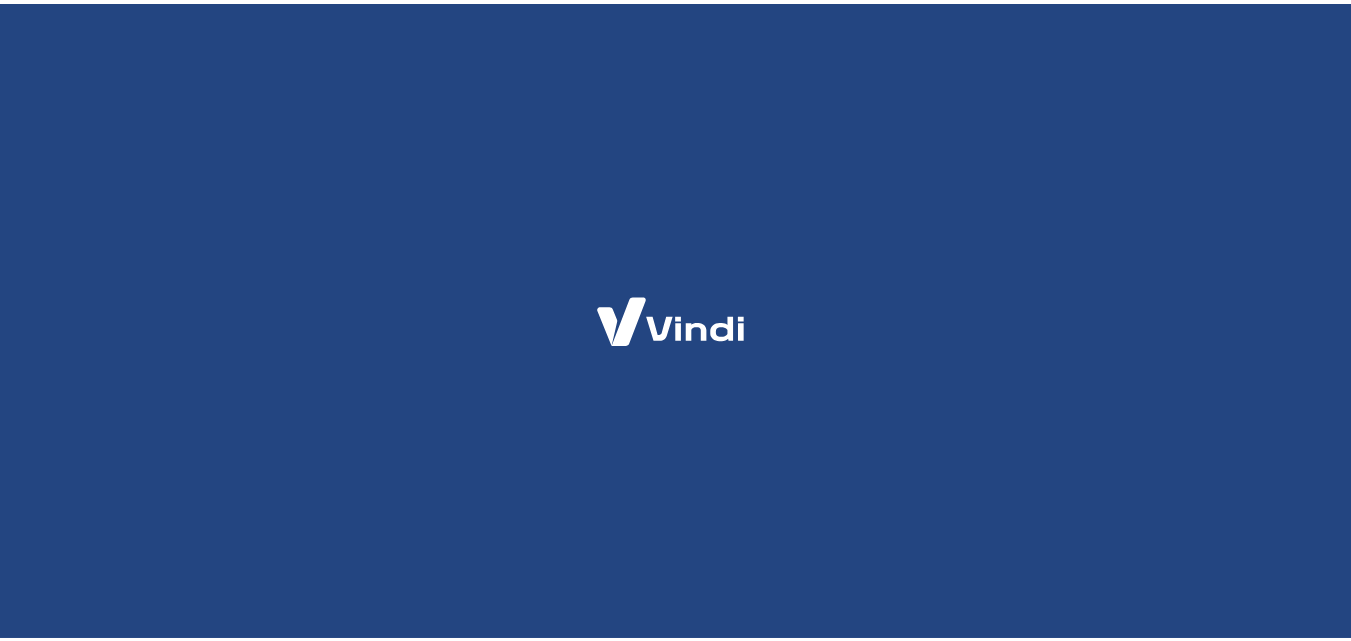 scroll, scrollTop: 0, scrollLeft: 0, axis: both 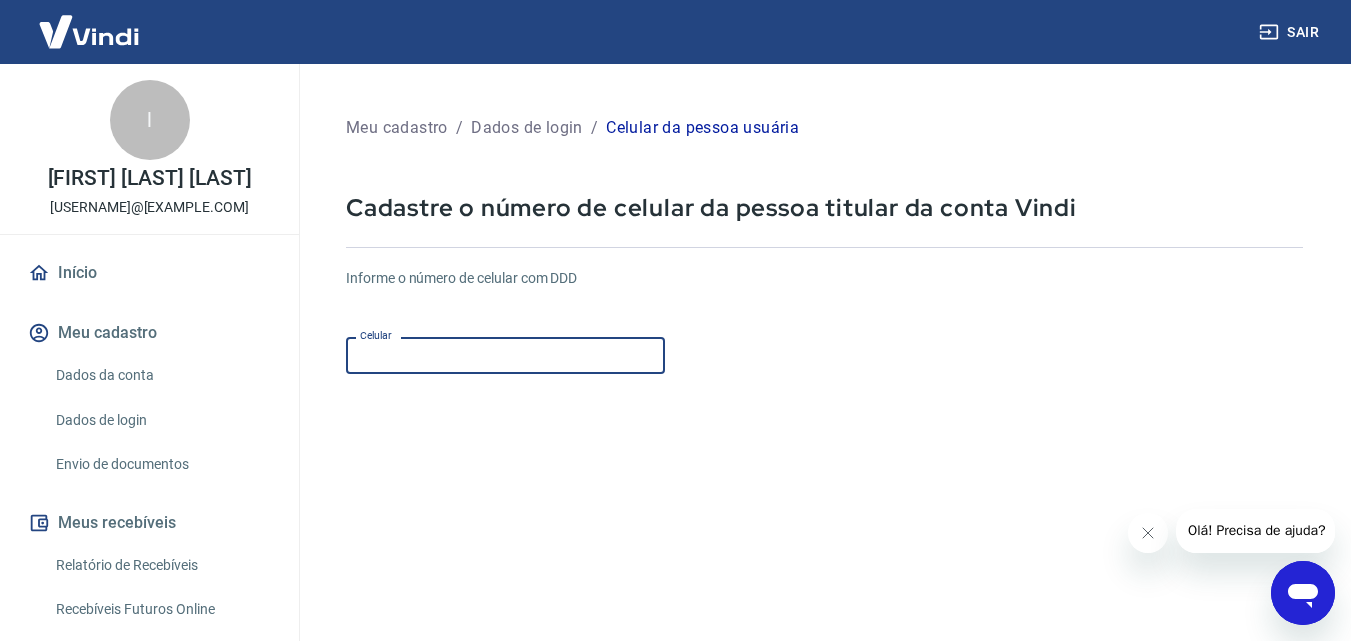 click on "Celular" at bounding box center (505, 355) 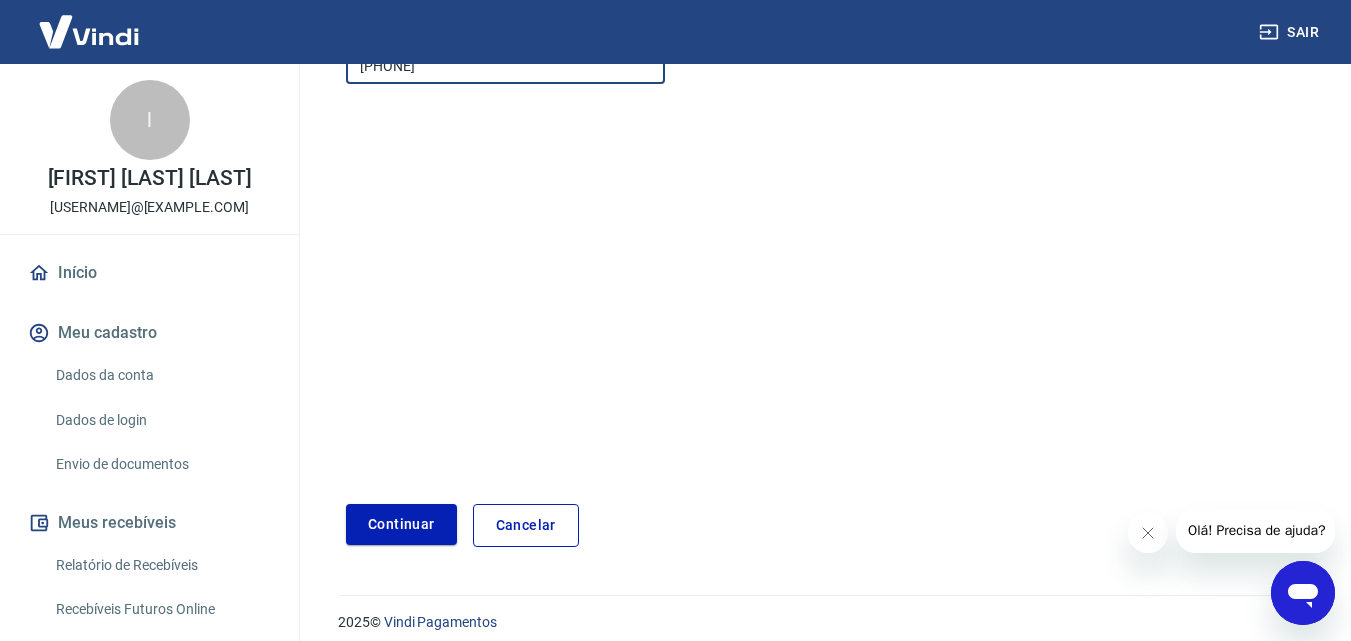 scroll, scrollTop: 300, scrollLeft: 0, axis: vertical 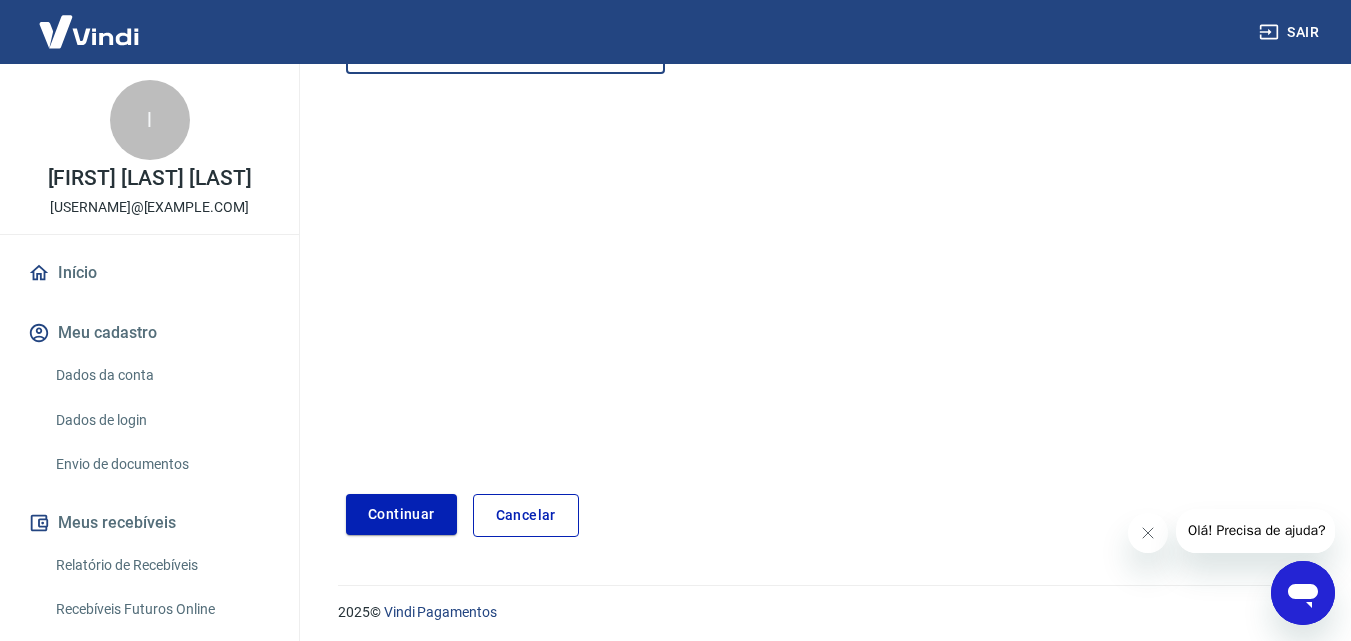 type on "[PHONE]" 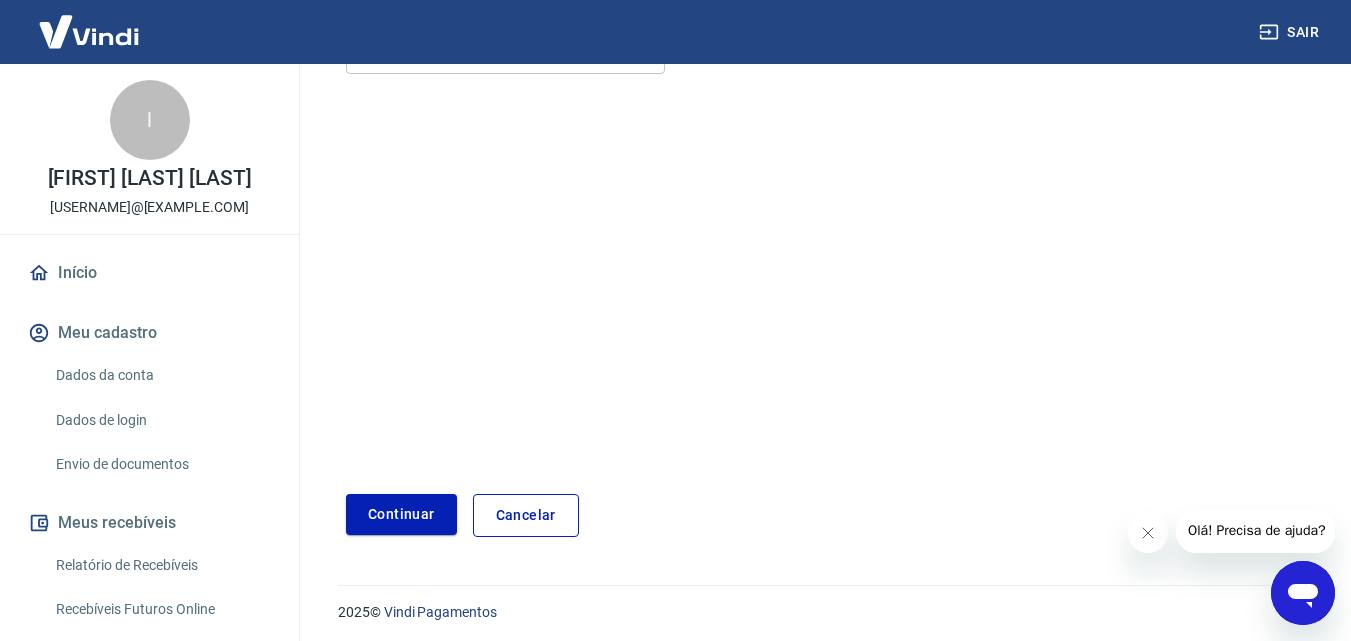 click on "Informe o número de celular com DDD Celular [PHONE] Celular Continuar Cancelar" at bounding box center [824, 244] 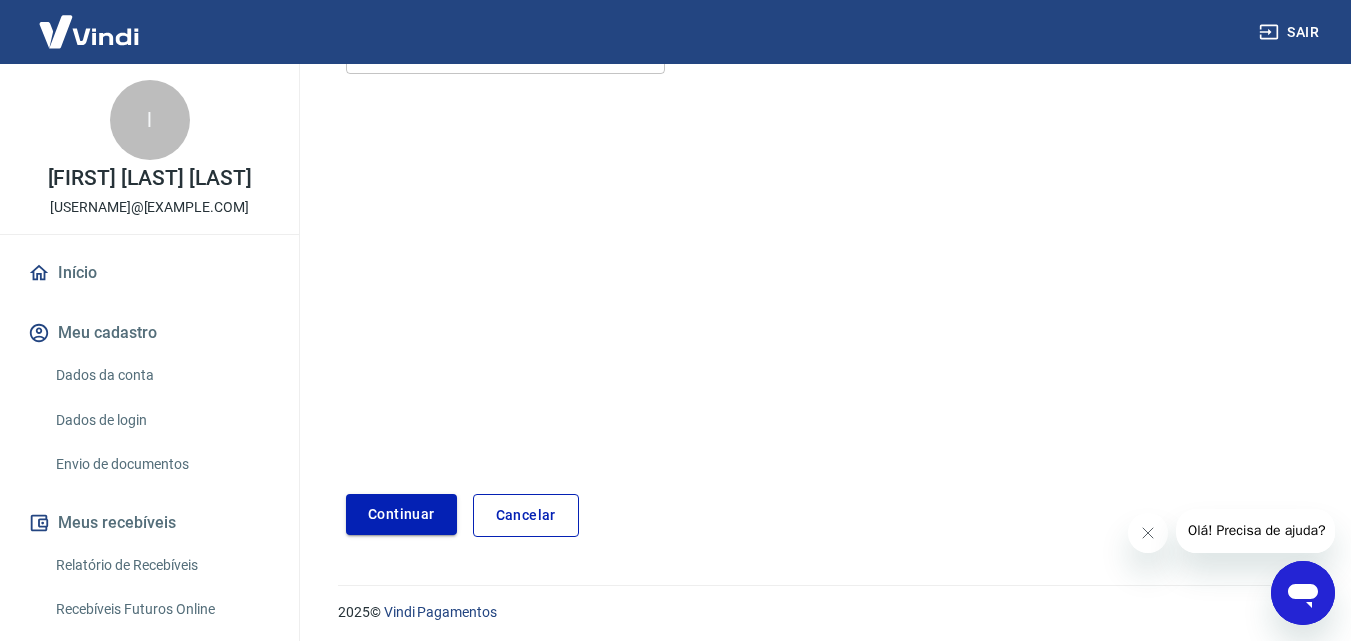 click on "Continuar" at bounding box center (401, 514) 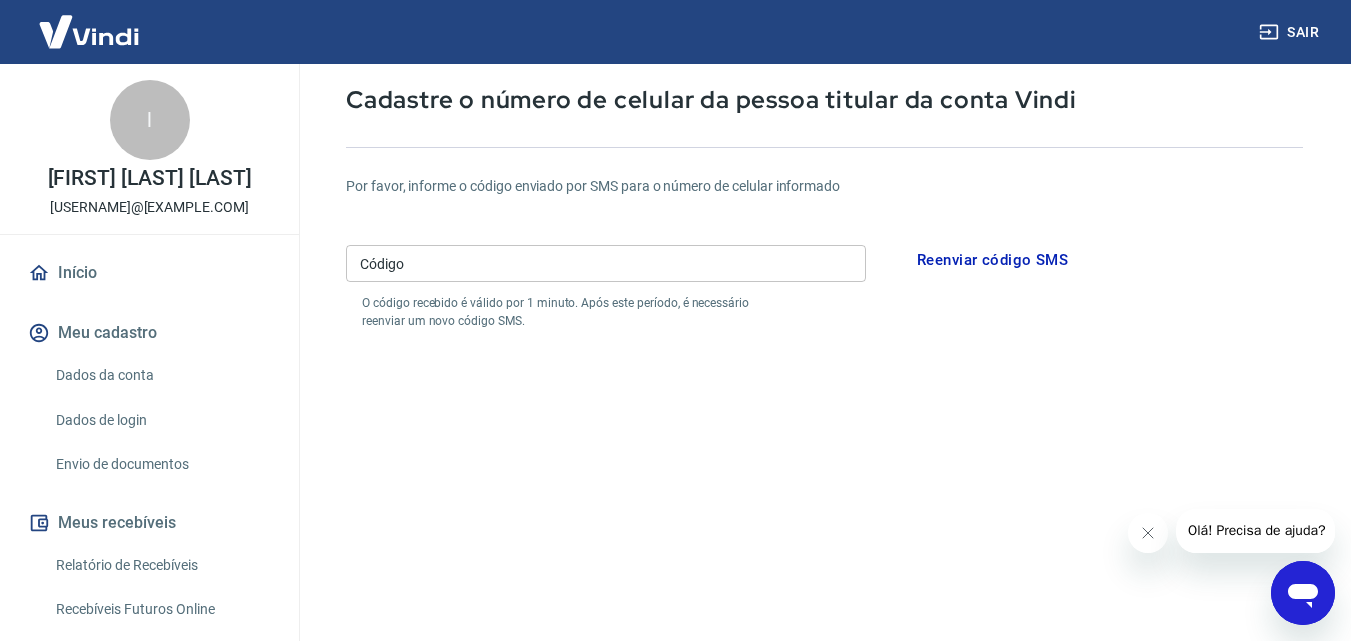 scroll, scrollTop: 100, scrollLeft: 0, axis: vertical 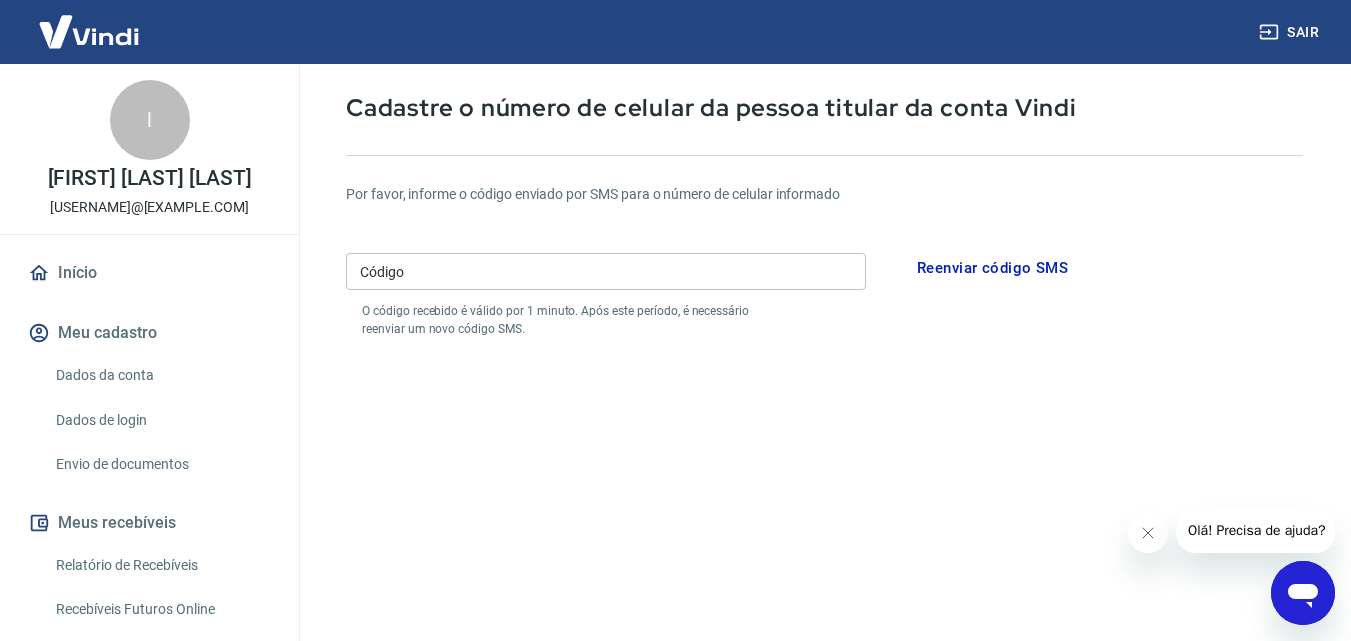 click on "Código" at bounding box center [606, 271] 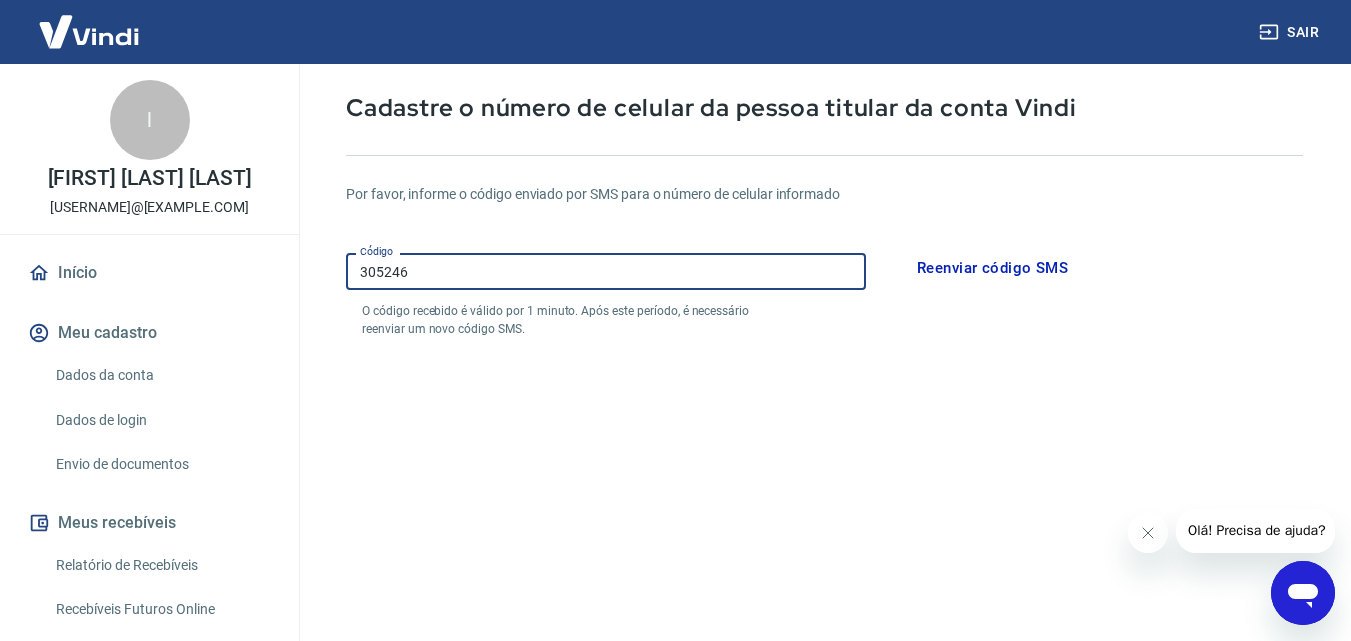 scroll, scrollTop: 300, scrollLeft: 0, axis: vertical 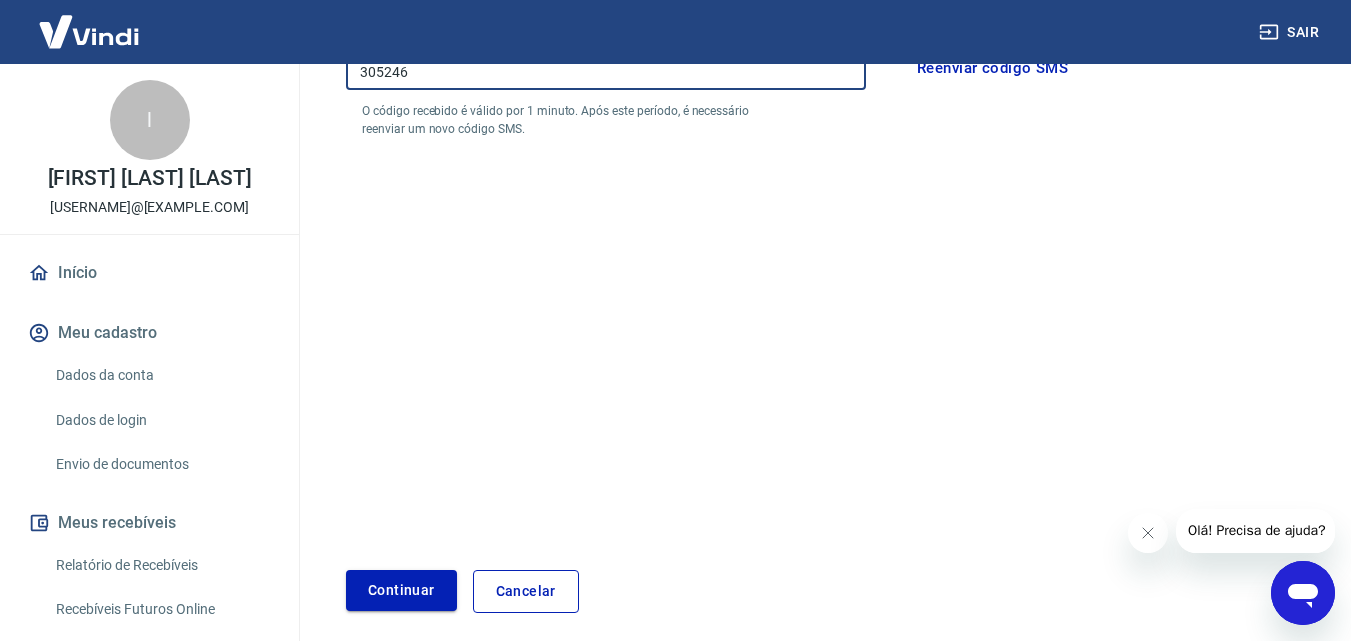 type on "305246" 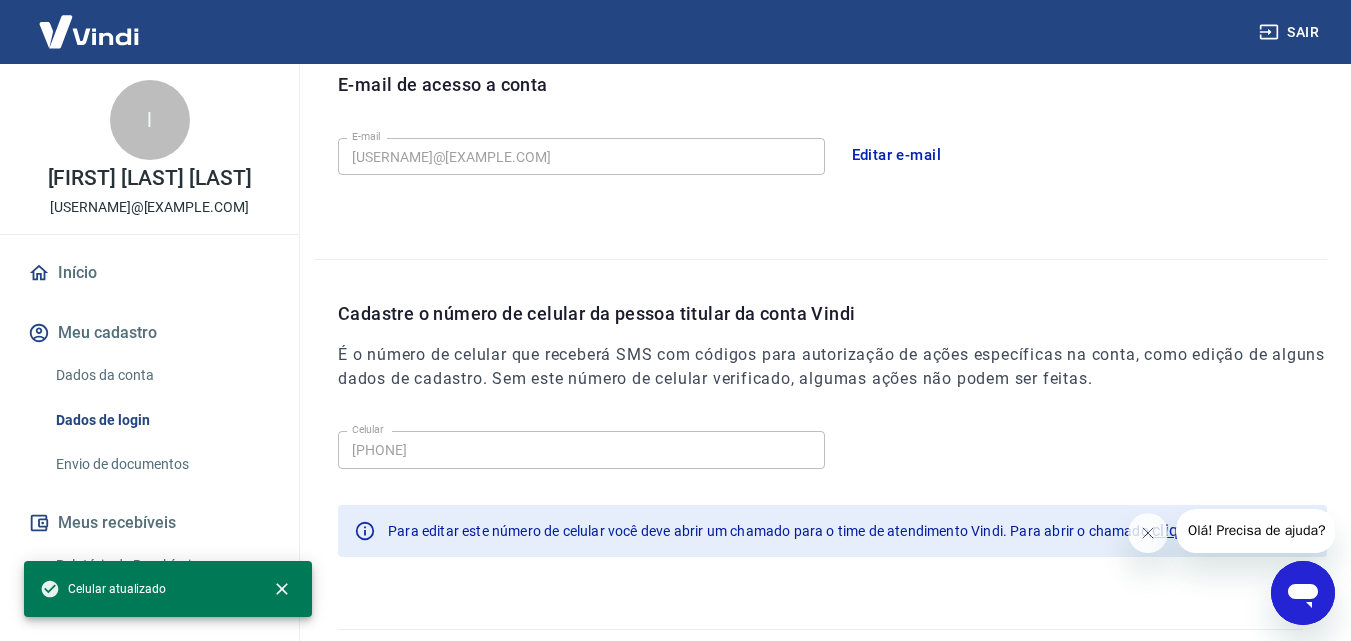 scroll, scrollTop: 624, scrollLeft: 0, axis: vertical 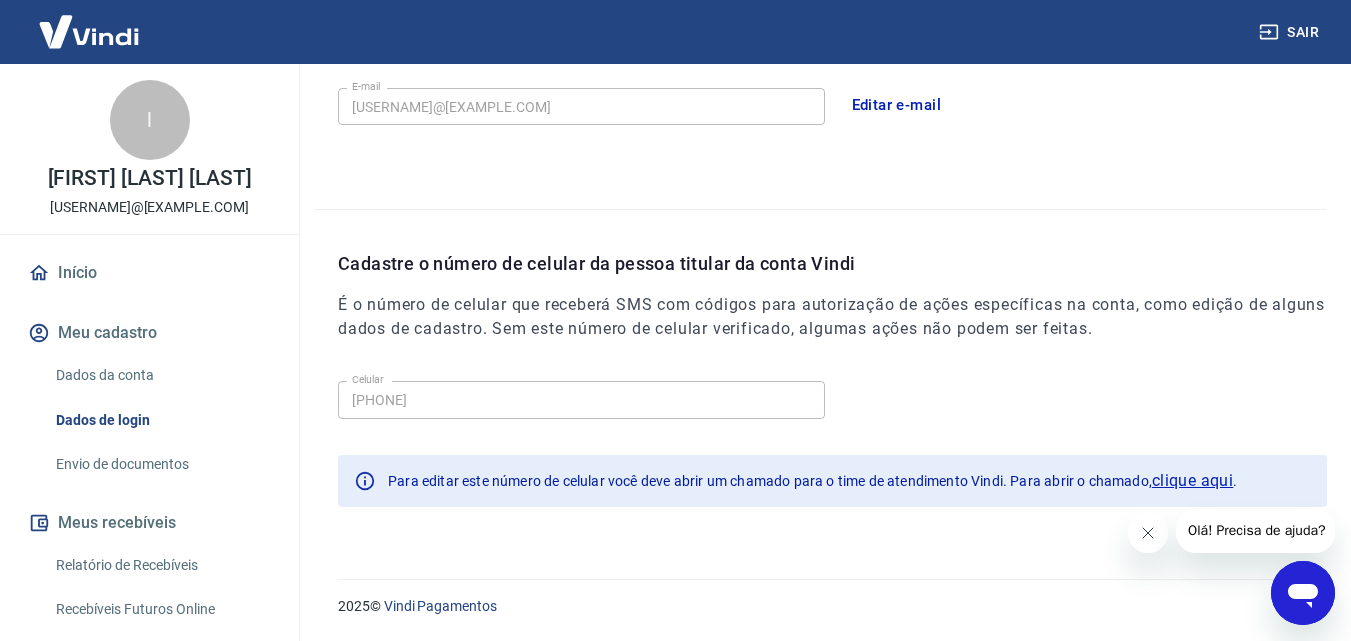 click 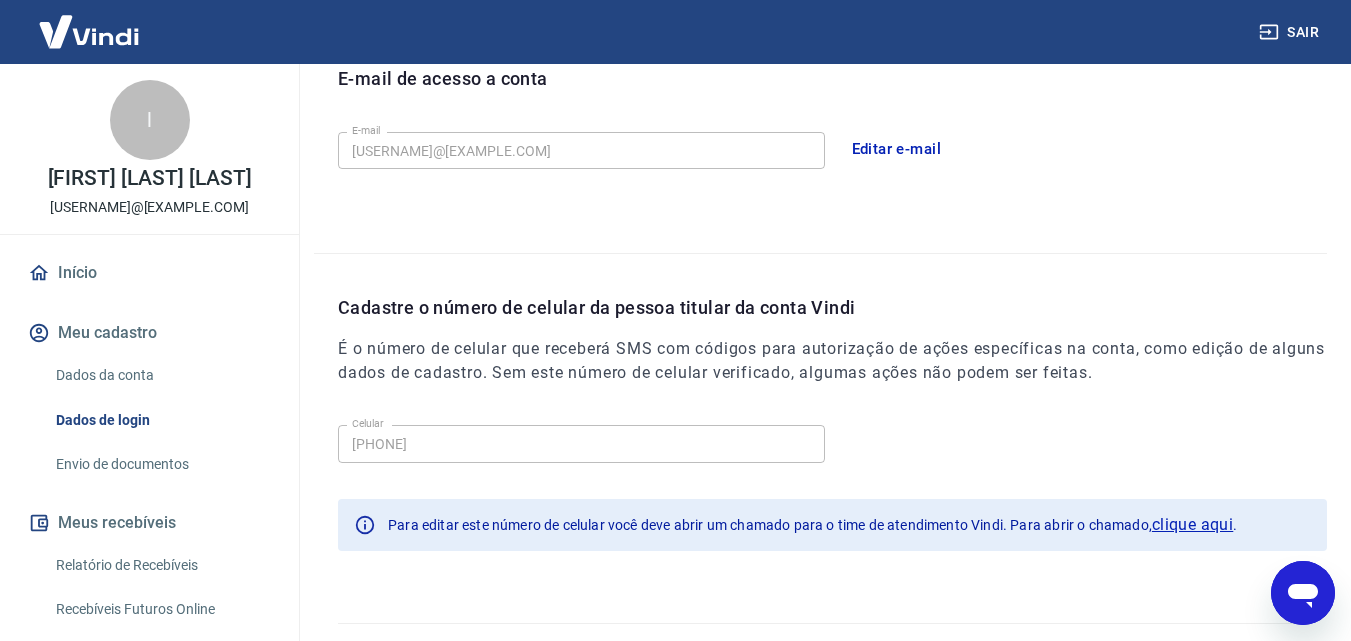 scroll, scrollTop: 624, scrollLeft: 0, axis: vertical 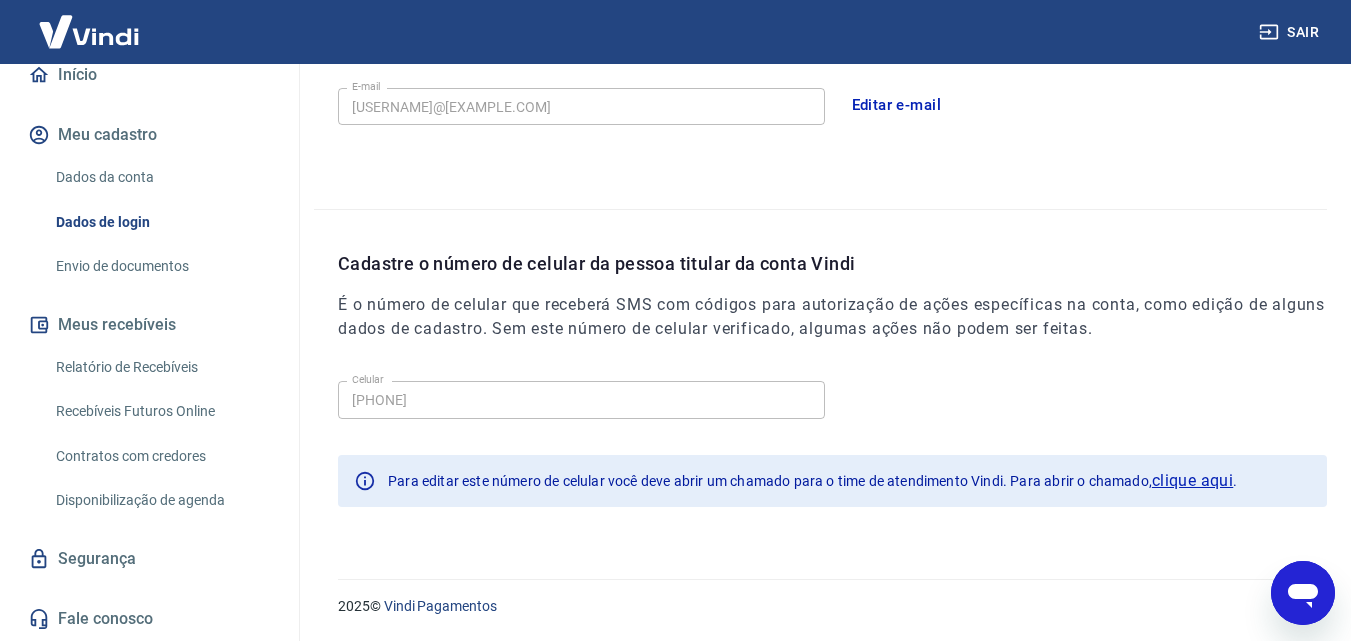 click on "Envio de documentos" at bounding box center (161, 266) 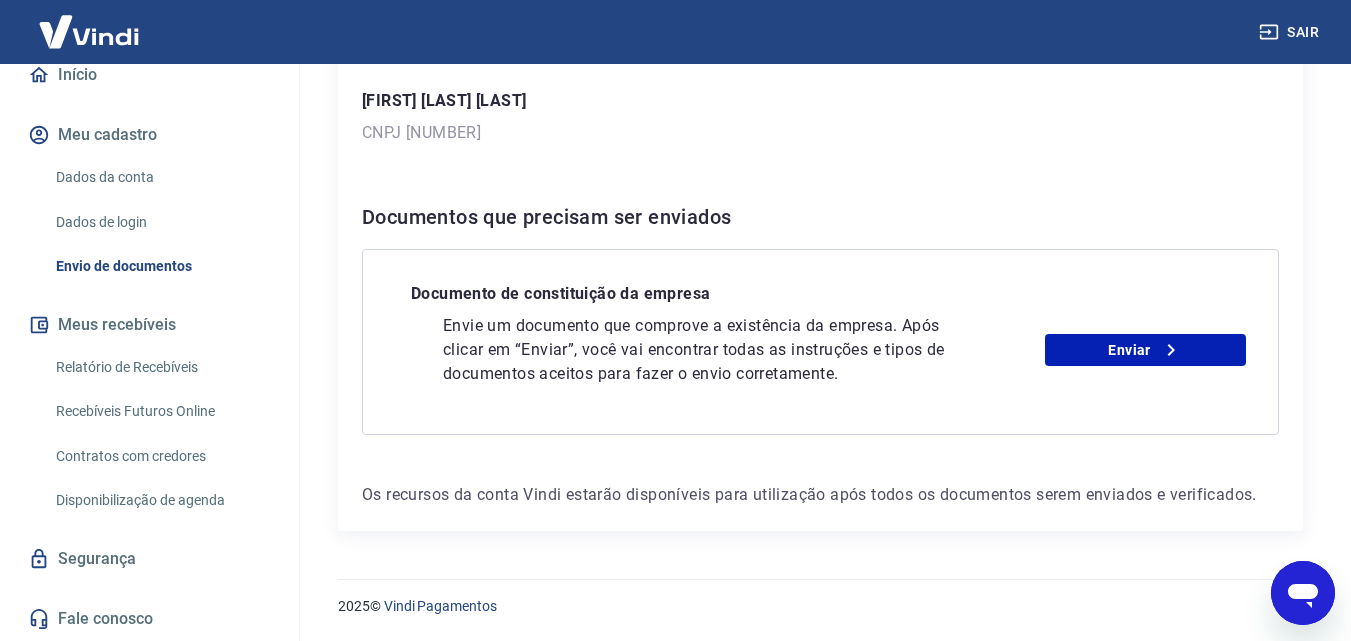 scroll, scrollTop: 311, scrollLeft: 0, axis: vertical 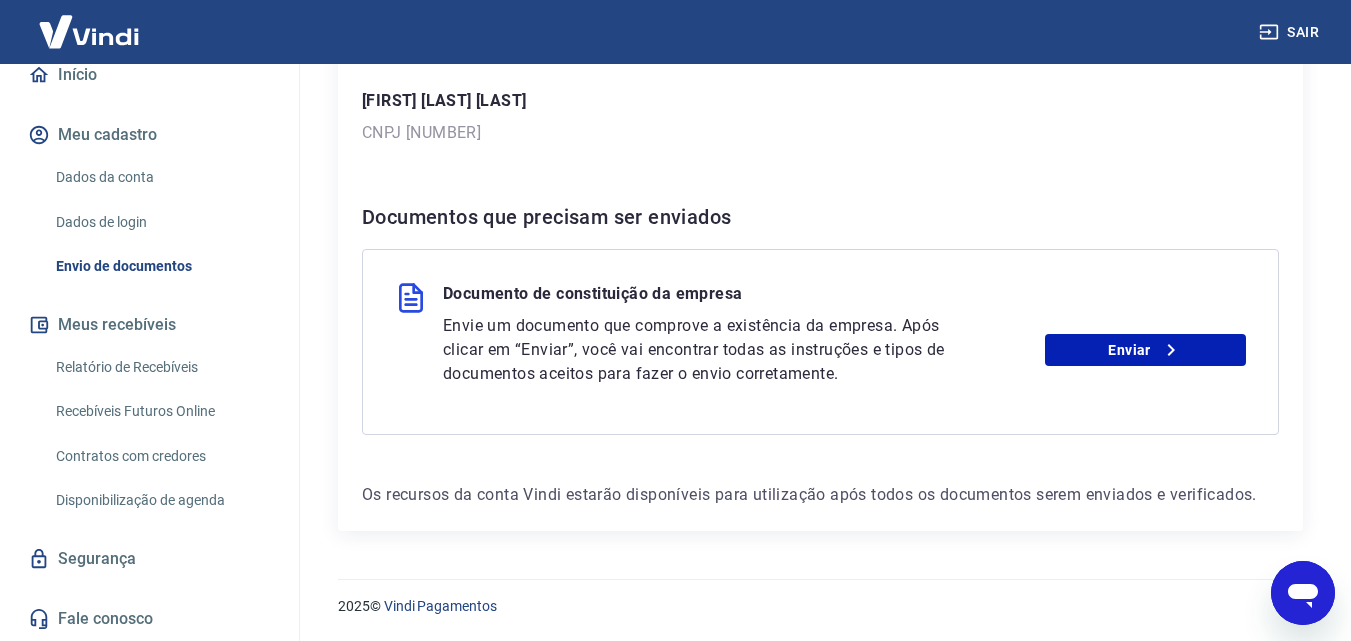 drag, startPoint x: 564, startPoint y: 131, endPoint x: 411, endPoint y: 129, distance: 153.01308 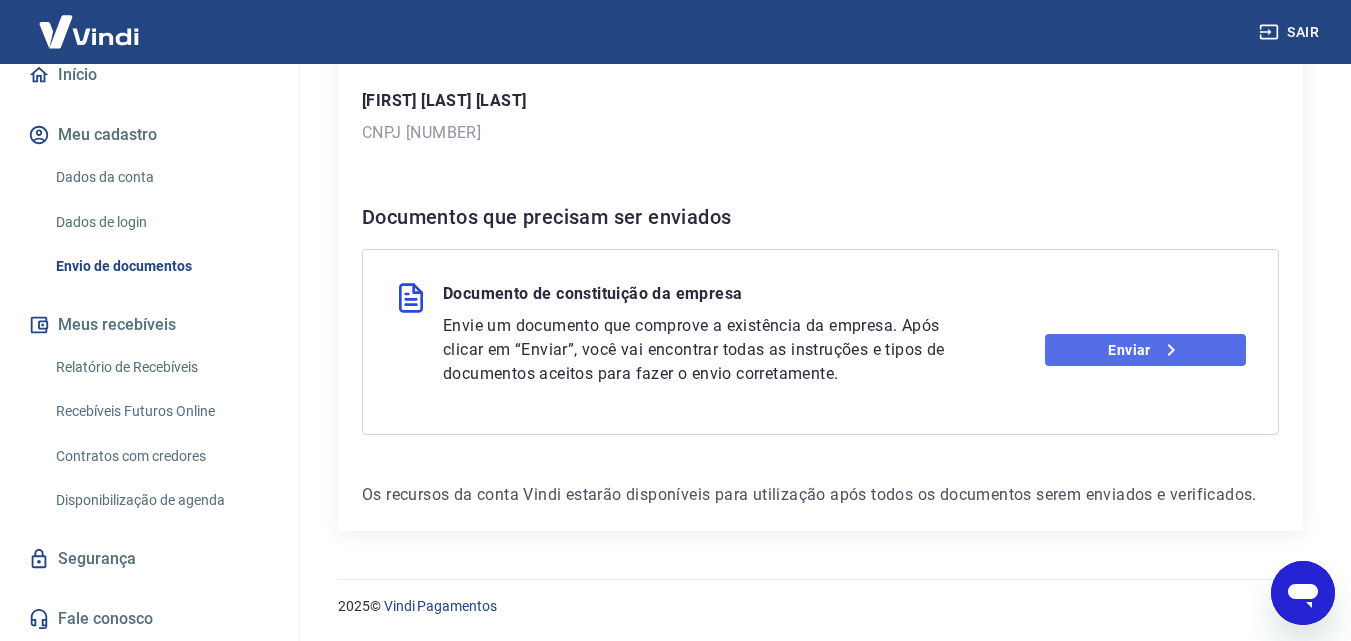 click on "Enviar" at bounding box center (1145, 350) 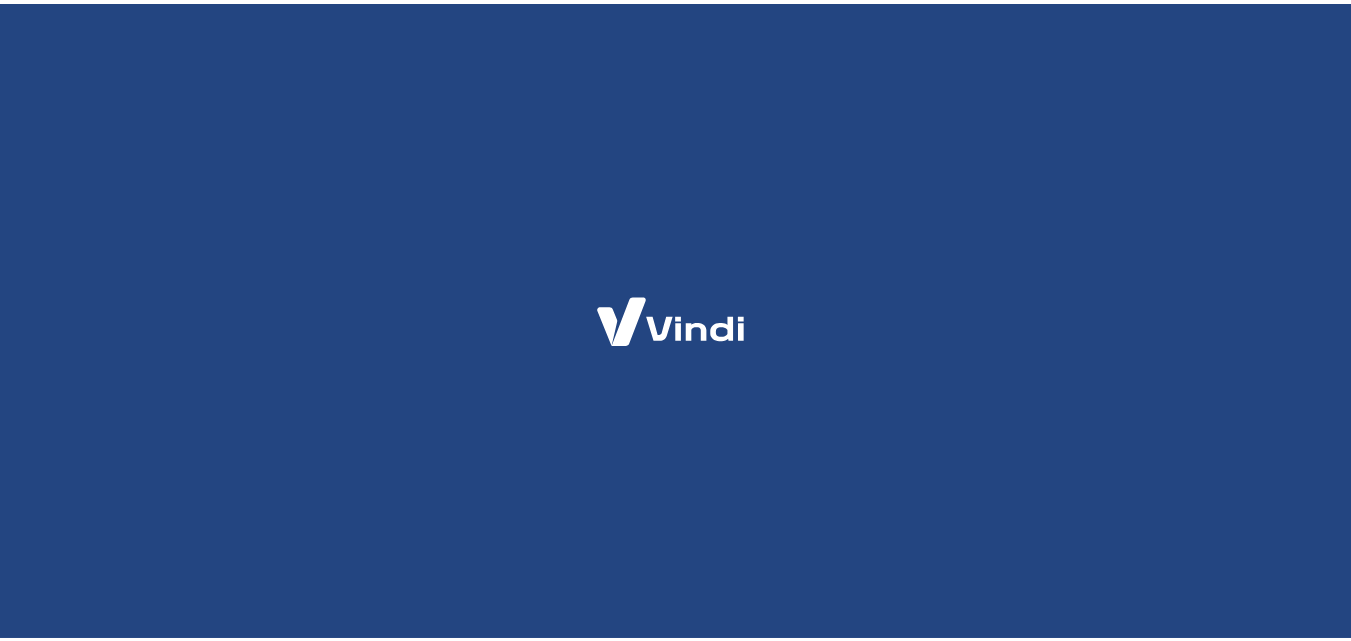 scroll, scrollTop: 0, scrollLeft: 0, axis: both 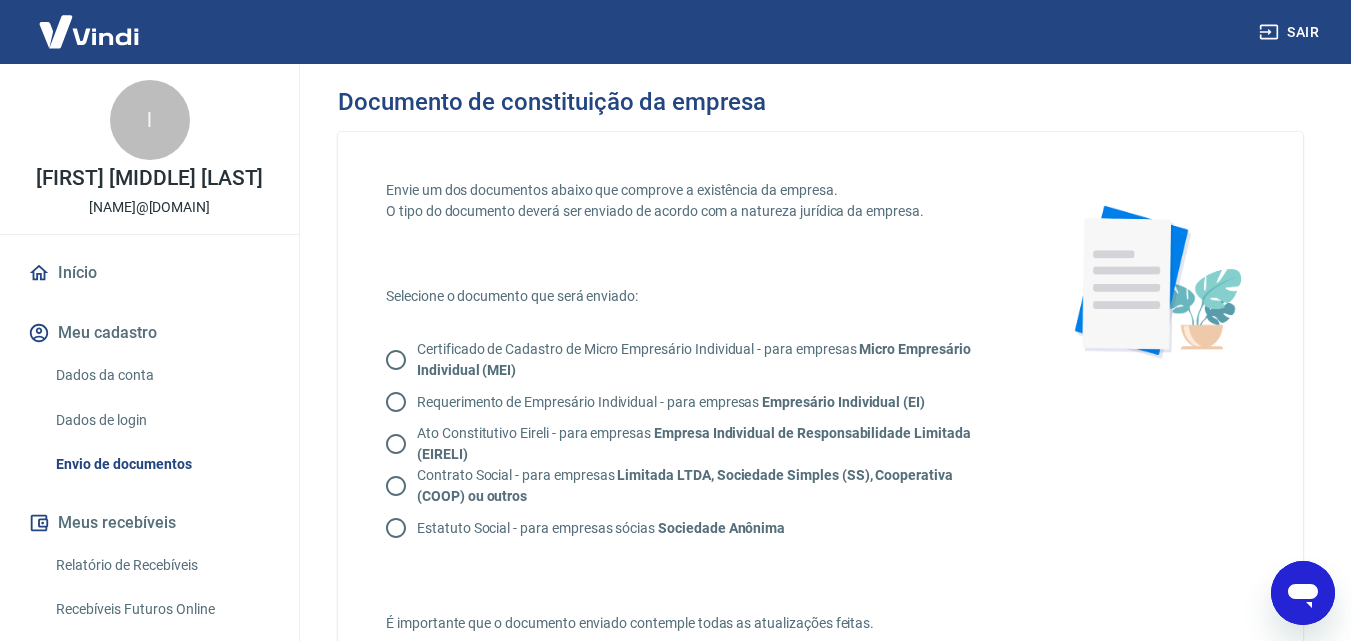 click on "Certificado de Cadastro de Micro Empresário Individual - para empresas   Micro Empresário Individual (MEI)" at bounding box center (396, 360) 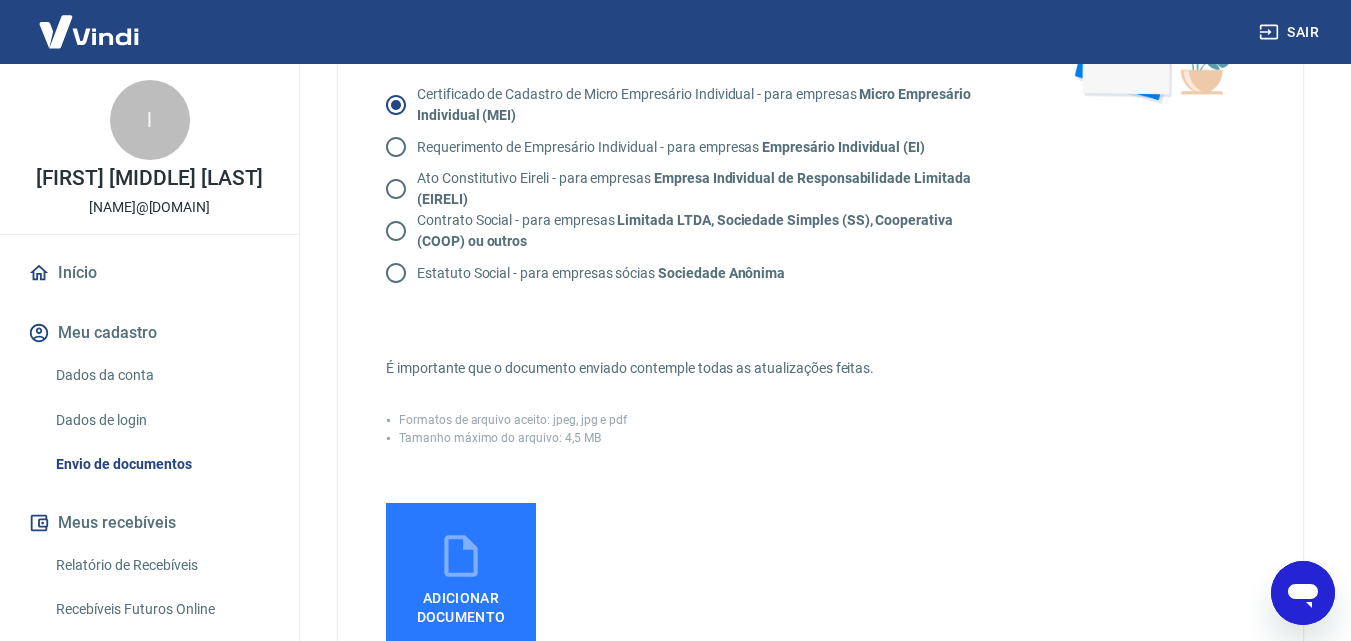 scroll, scrollTop: 300, scrollLeft: 0, axis: vertical 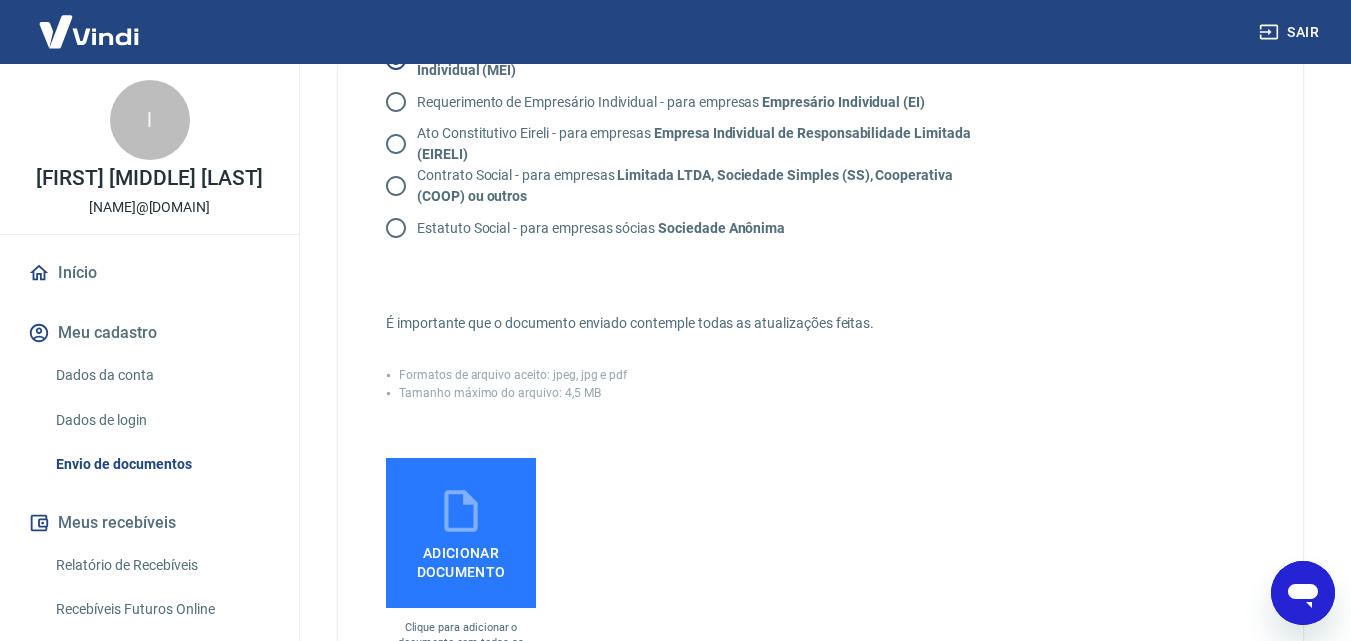 click 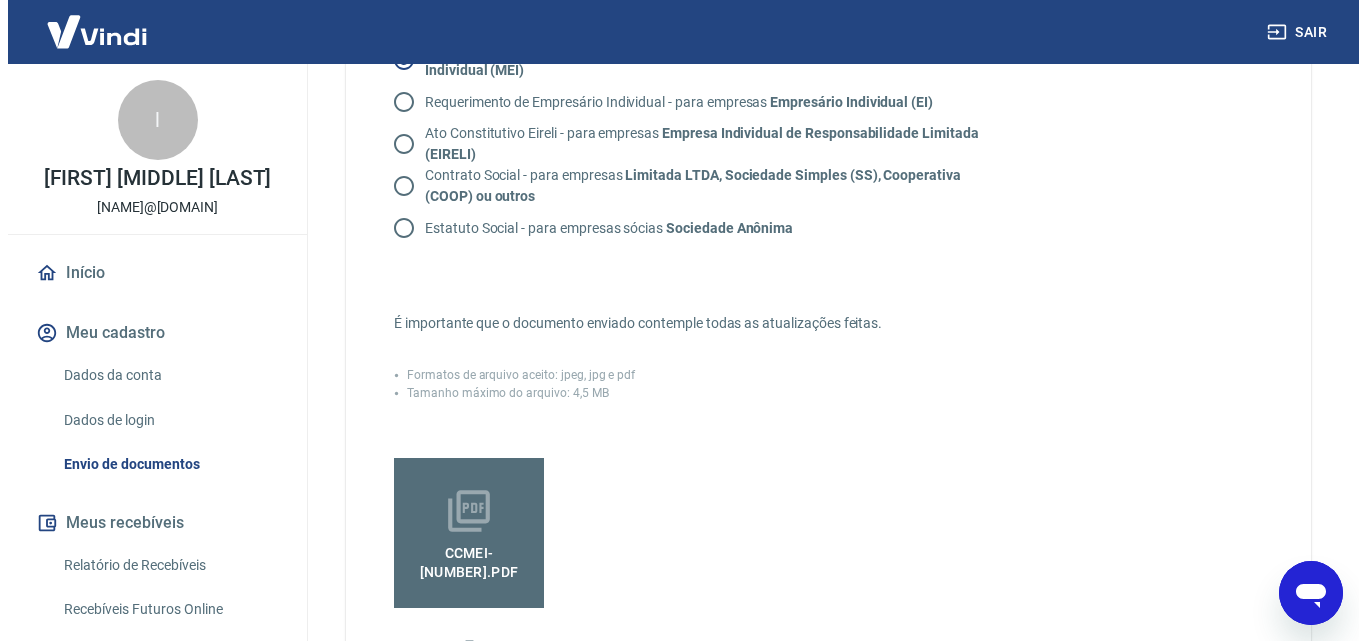 scroll, scrollTop: 700, scrollLeft: 0, axis: vertical 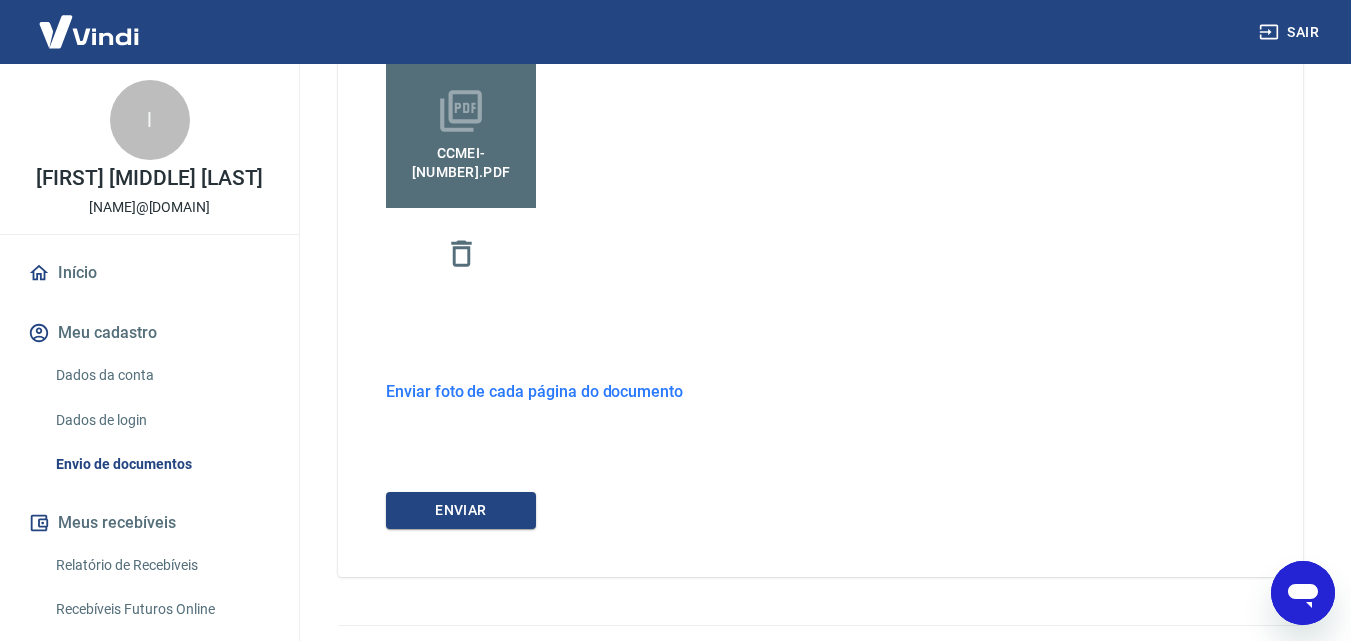 click on "Enviar foto de cada página do documento" at bounding box center [820, 391] 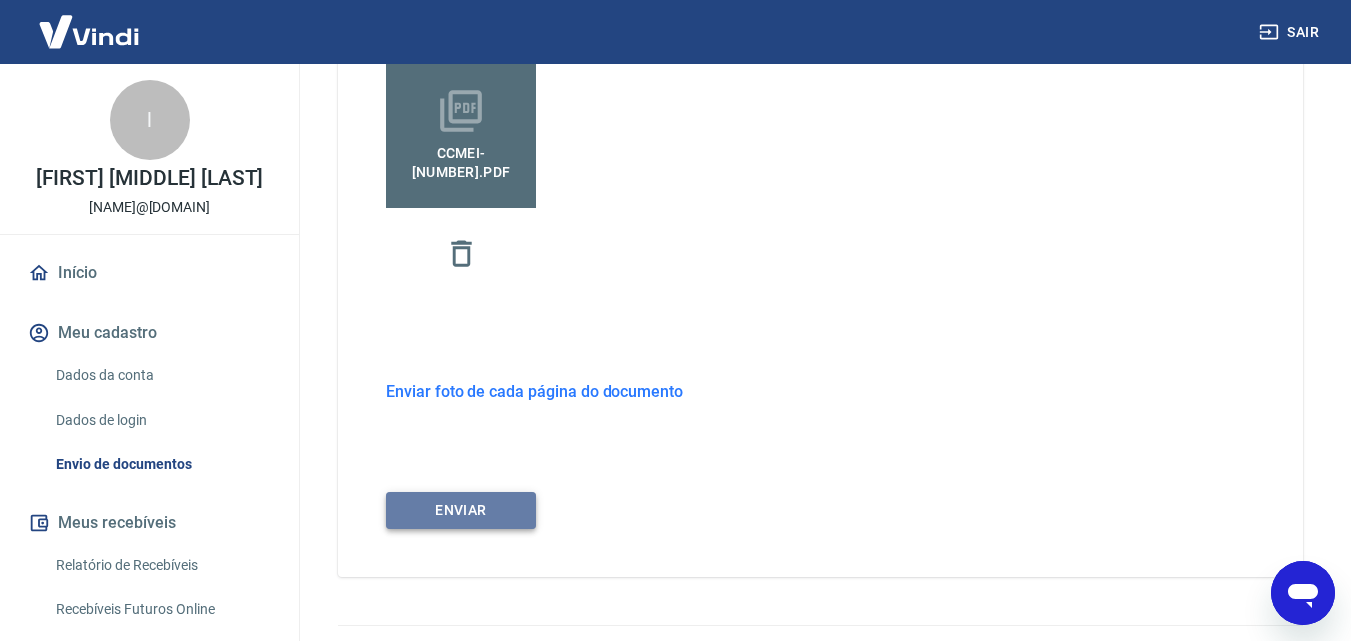 click on "ENVIAR" at bounding box center [461, 510] 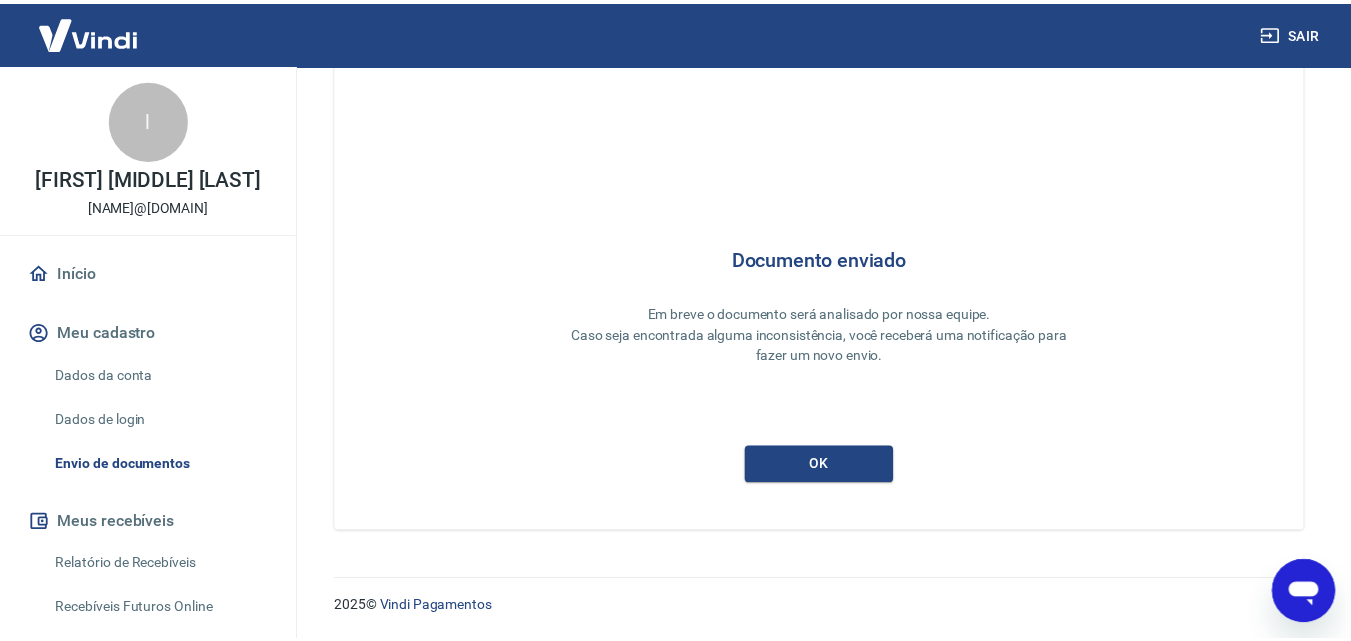 scroll, scrollTop: 7, scrollLeft: 0, axis: vertical 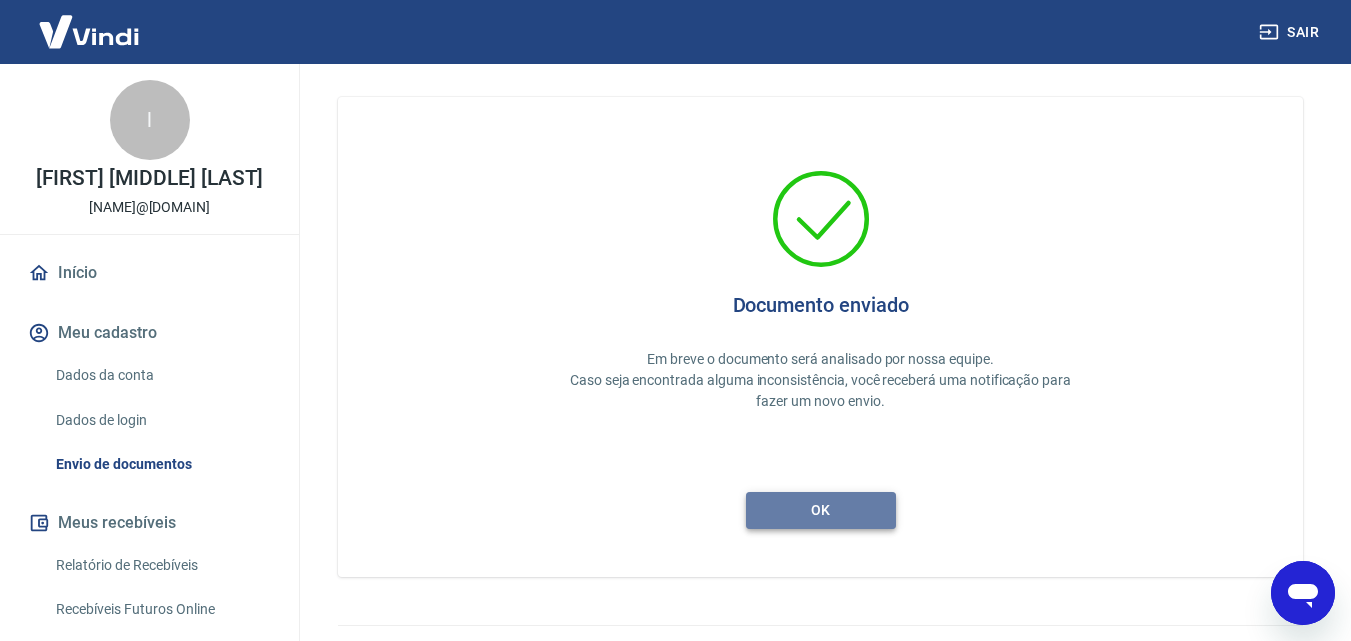 click on "ok" at bounding box center (821, 510) 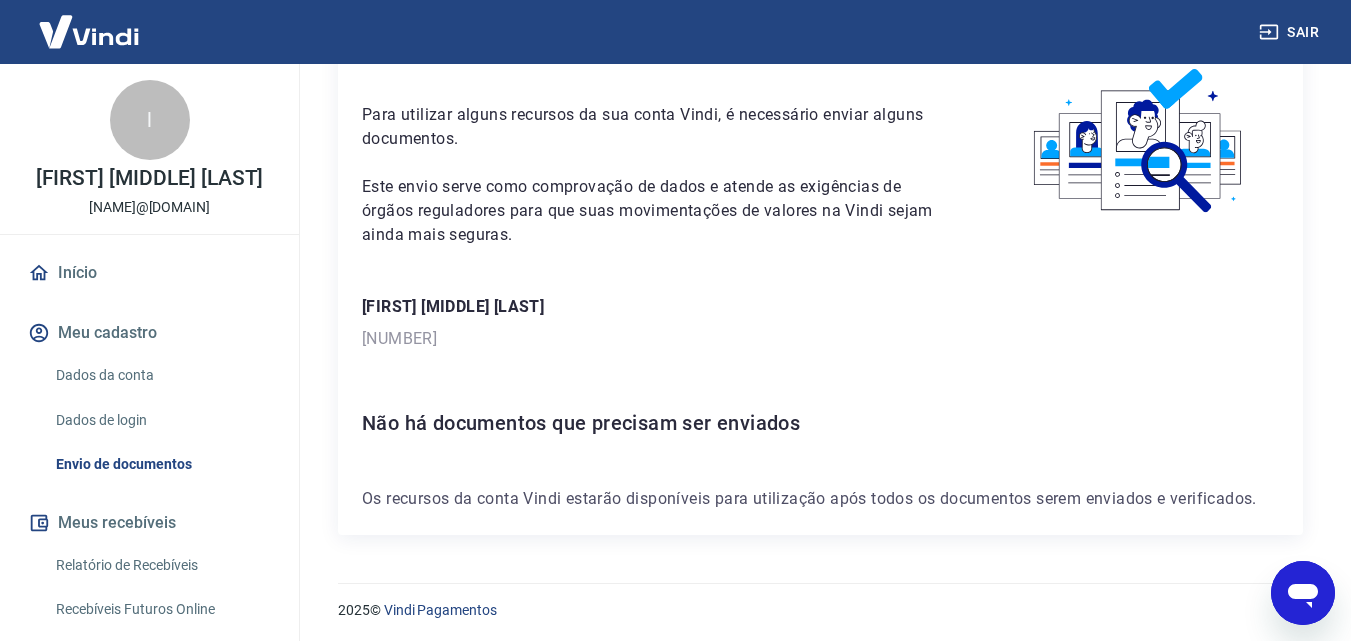 scroll, scrollTop: 109, scrollLeft: 0, axis: vertical 